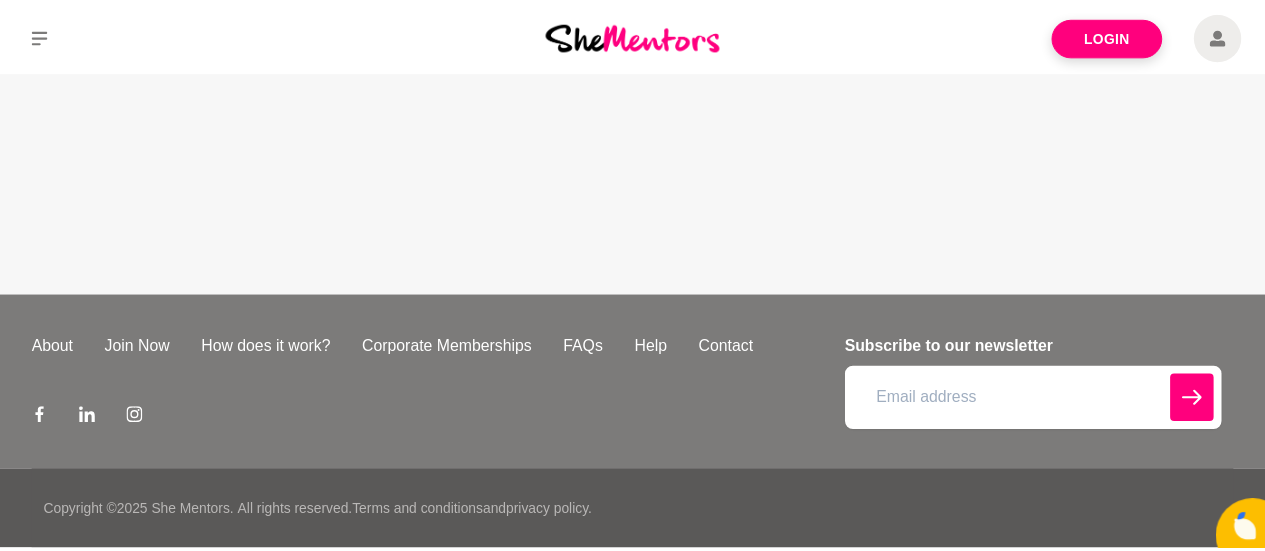 scroll, scrollTop: 0, scrollLeft: 0, axis: both 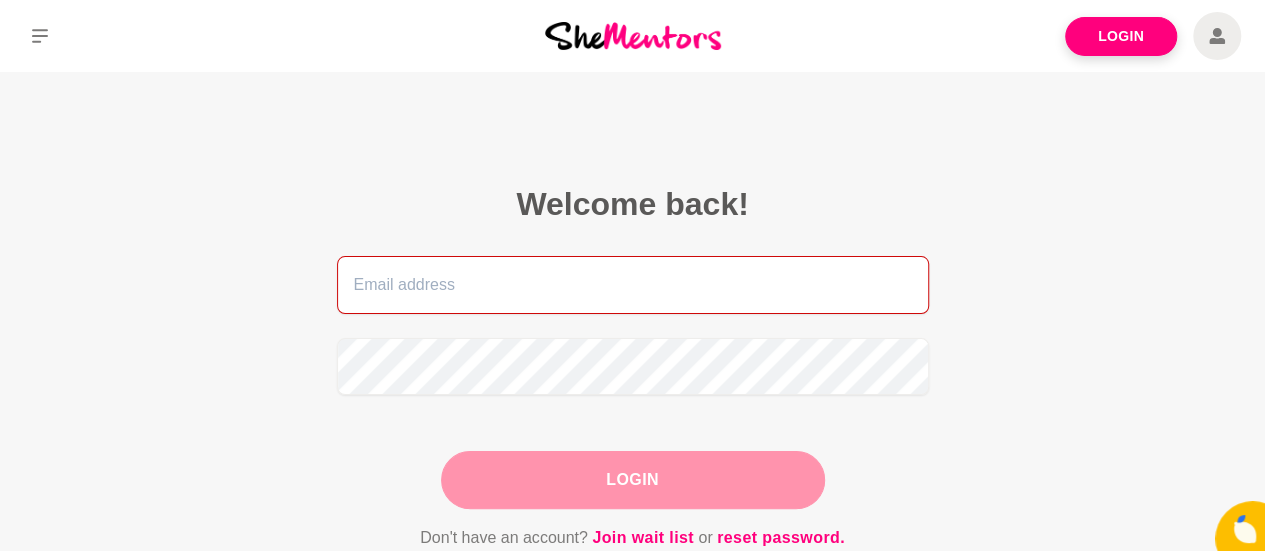 type on "[PERSON_NAME][EMAIL_ADDRESS][DOMAIN_NAME]" 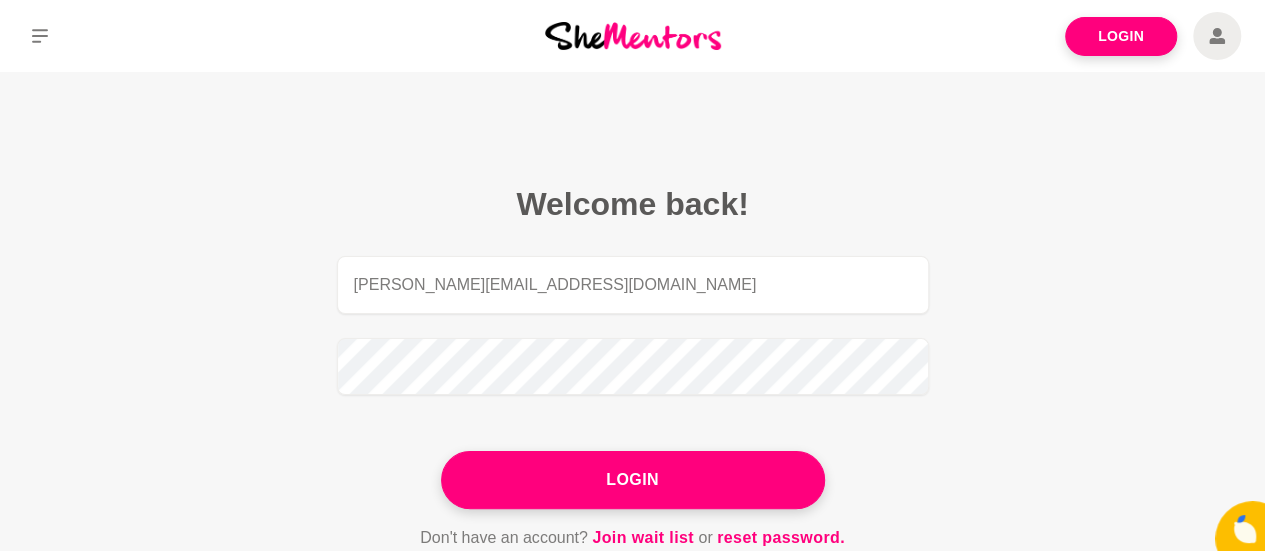click on "Login" at bounding box center (633, 480) 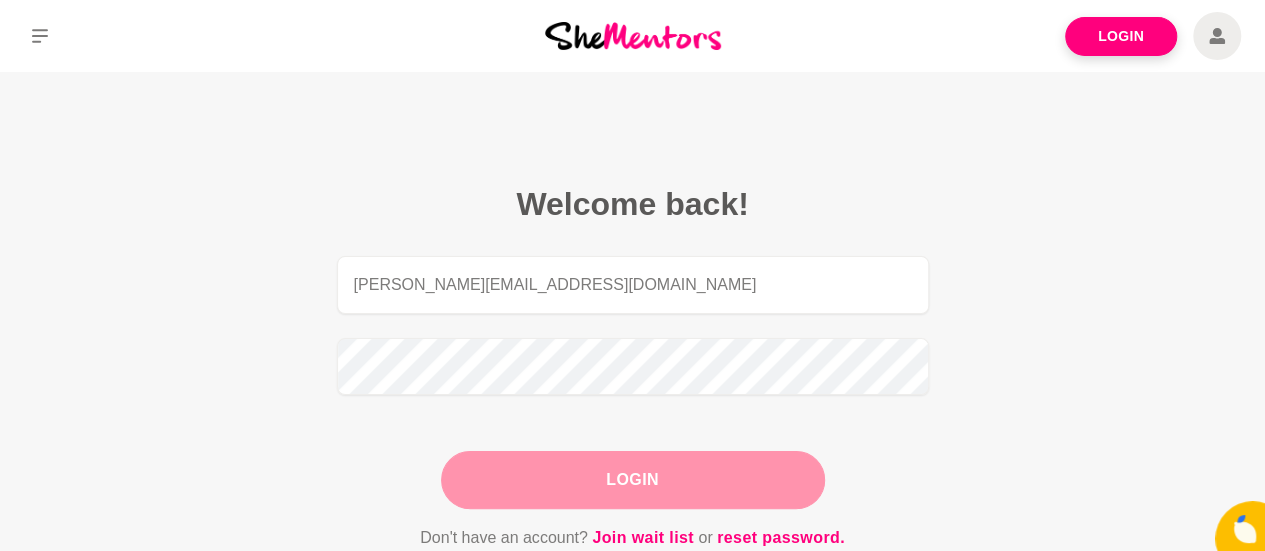 click on "Login" at bounding box center [633, 480] 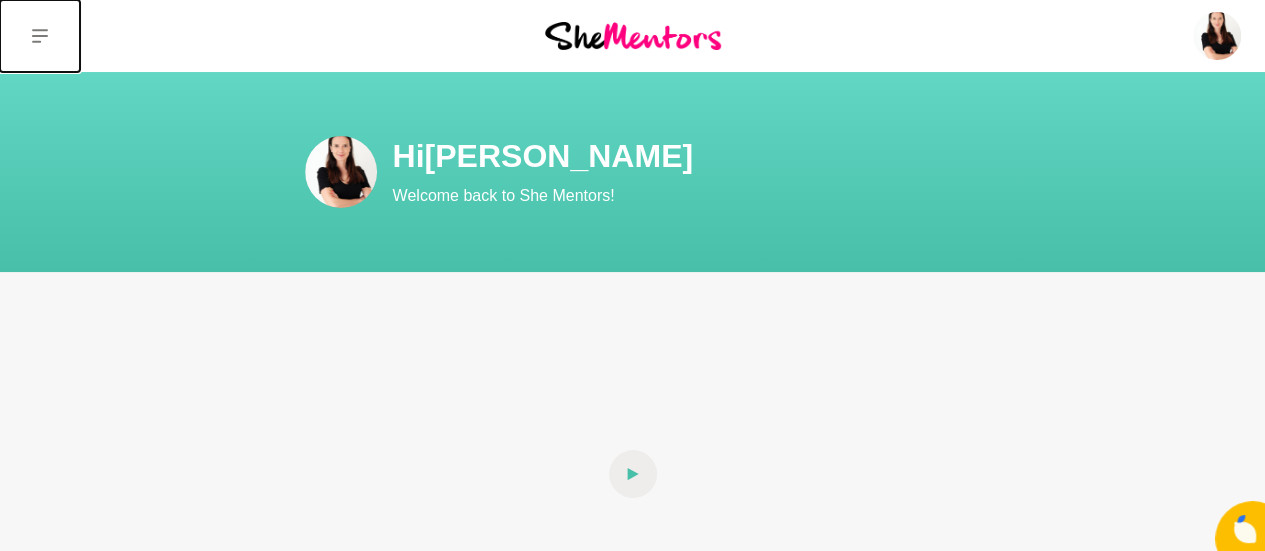 click 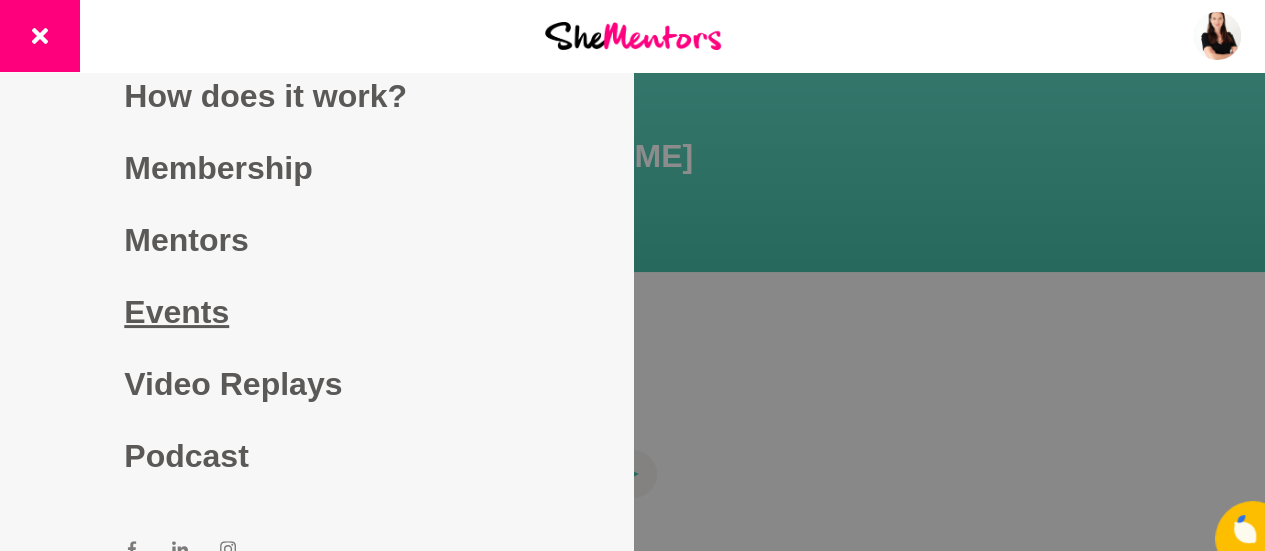 click on "Events" at bounding box center [316, 312] 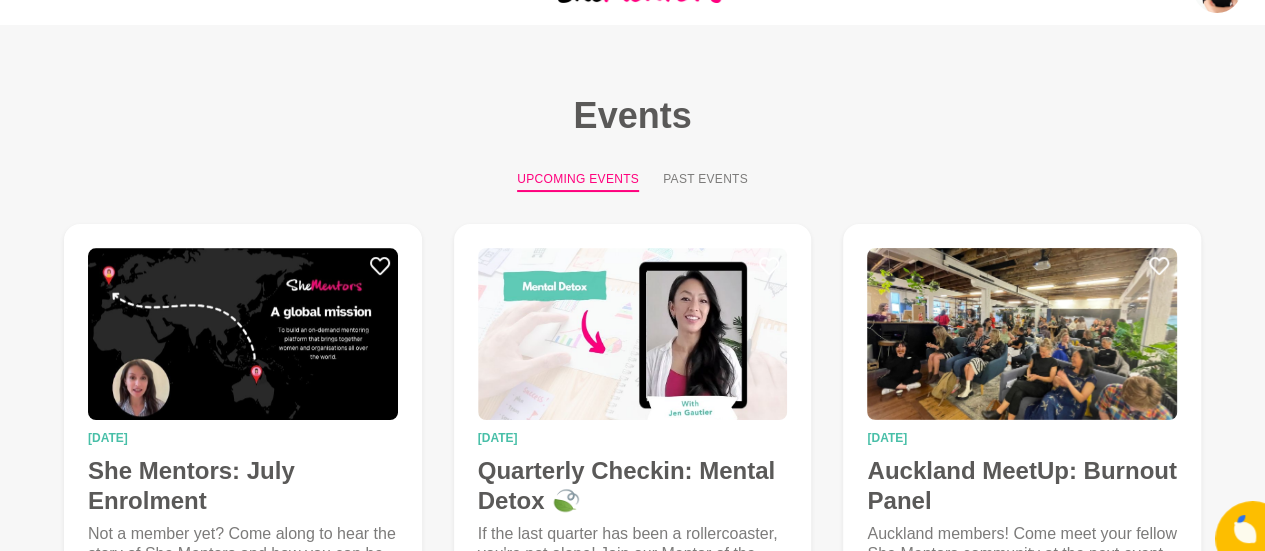 scroll, scrollTop: 0, scrollLeft: 0, axis: both 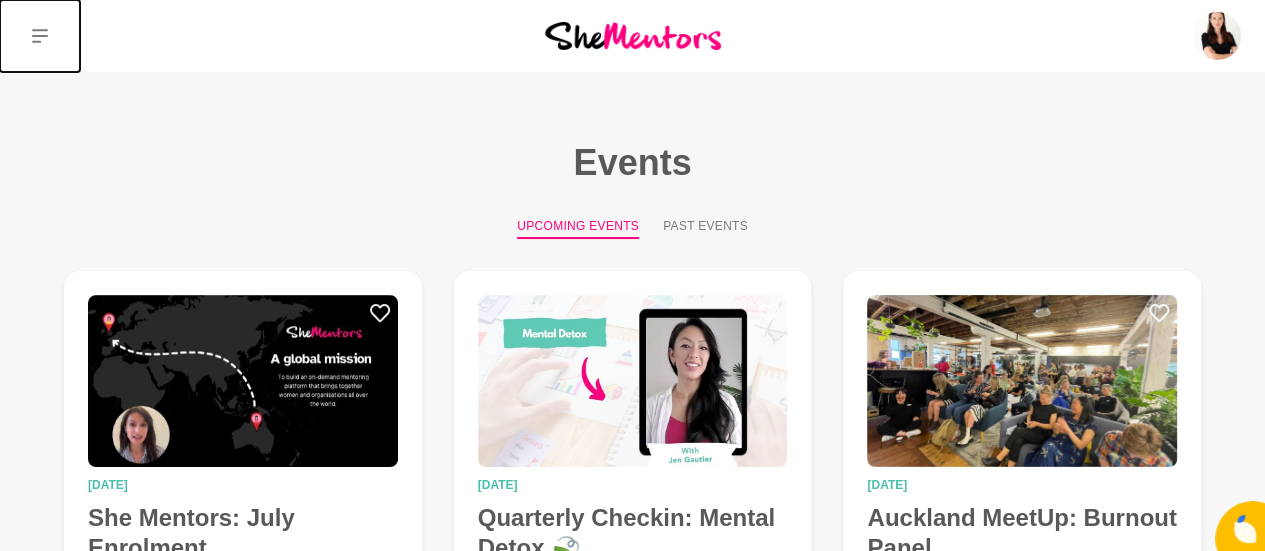 click 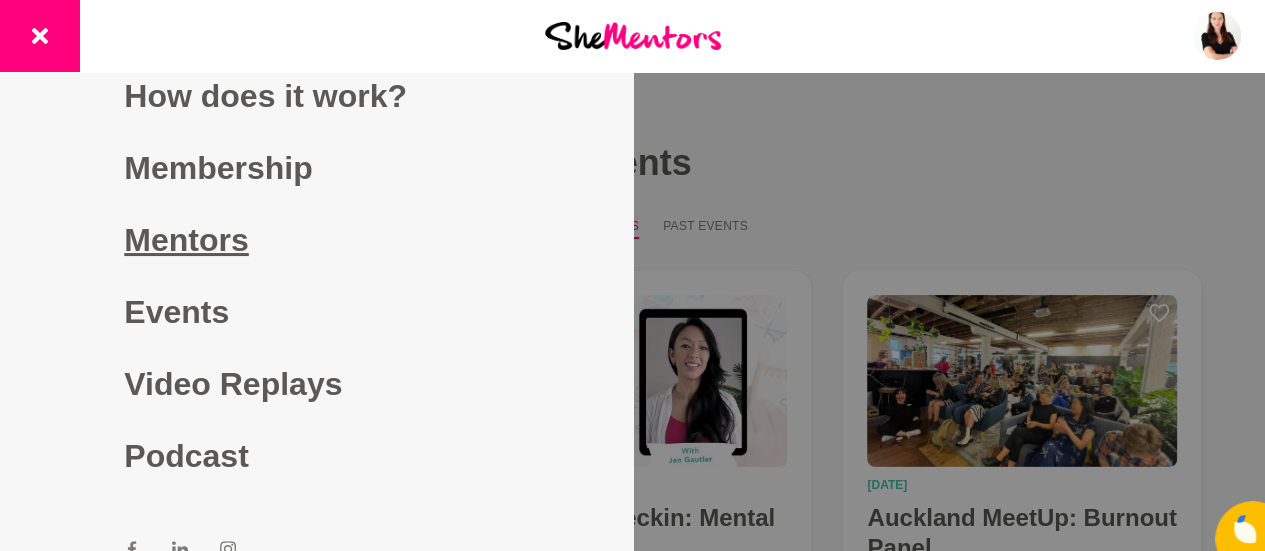 click on "Mentors" at bounding box center (316, 240) 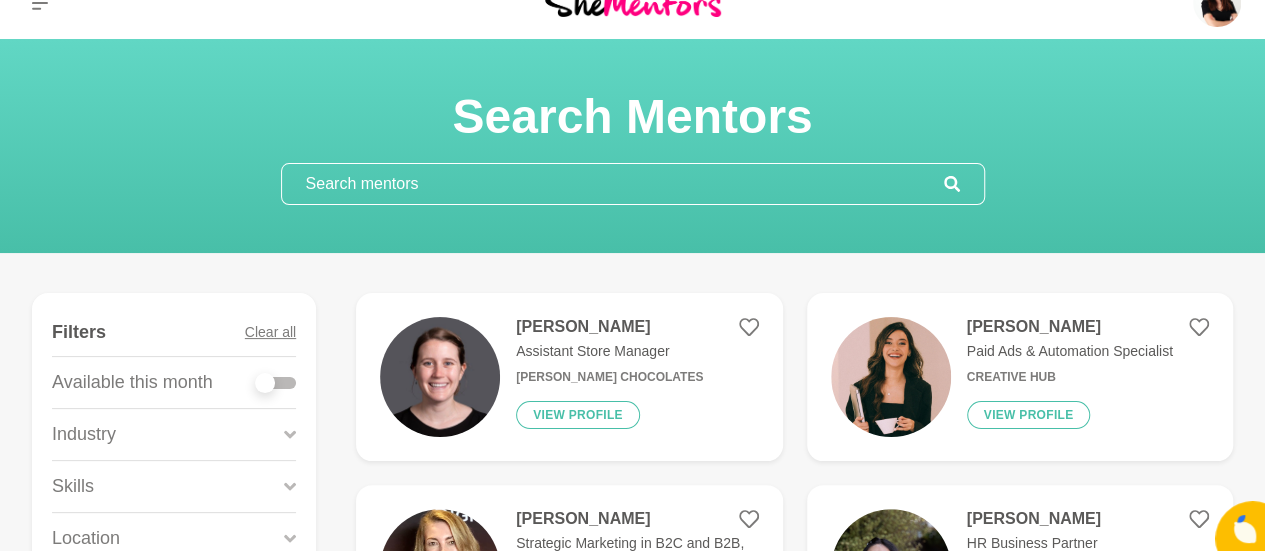scroll, scrollTop: 0, scrollLeft: 0, axis: both 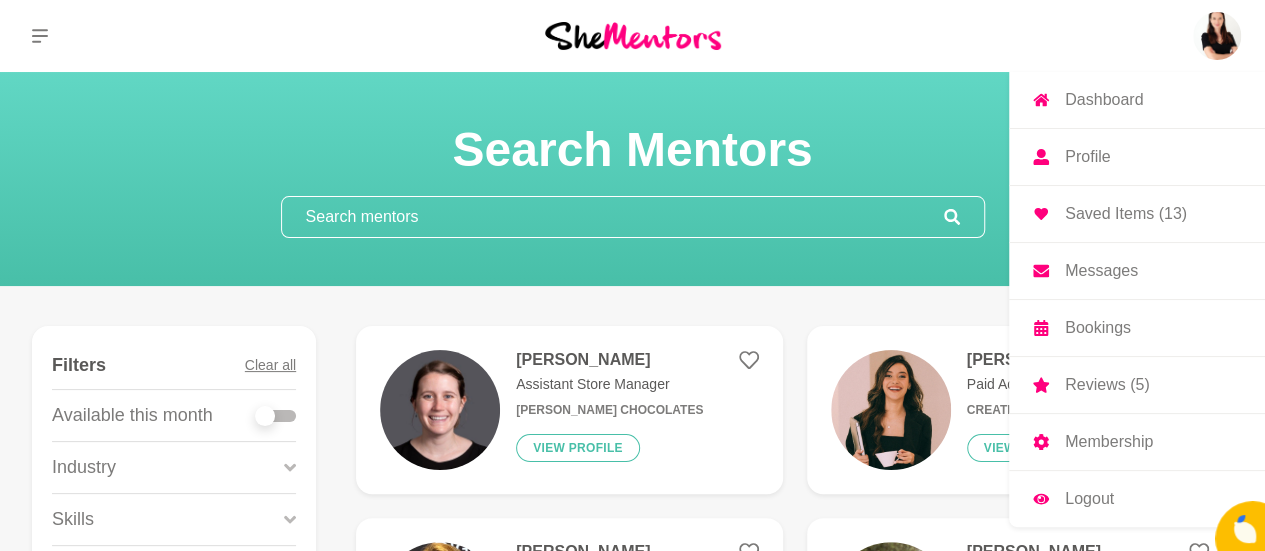 click at bounding box center [1217, 36] 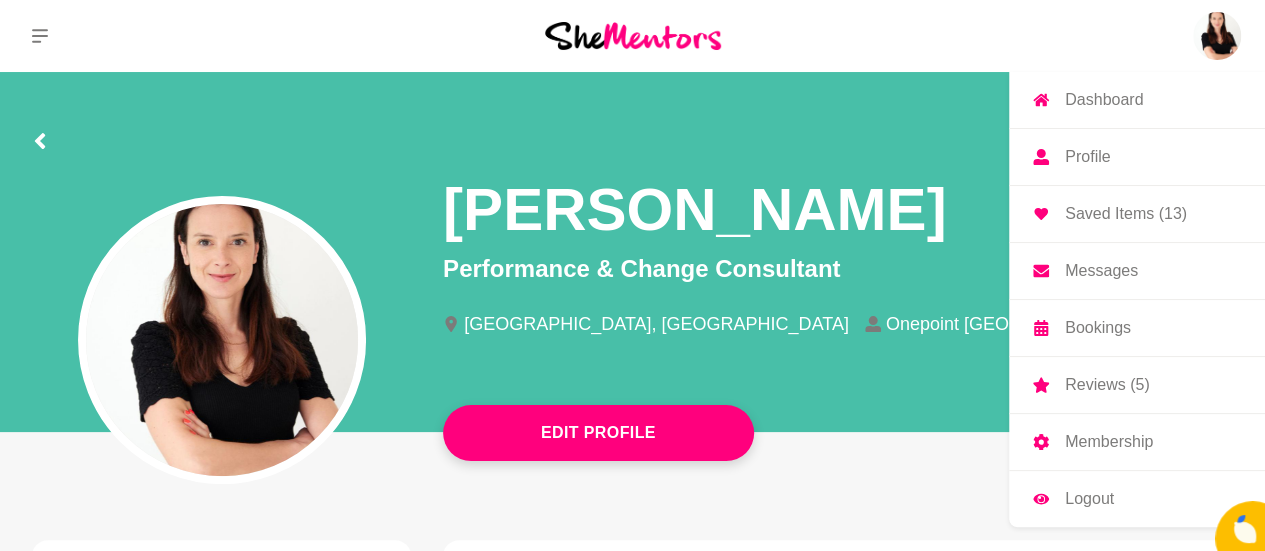 click on "Saved Items (13)" at bounding box center (1126, 214) 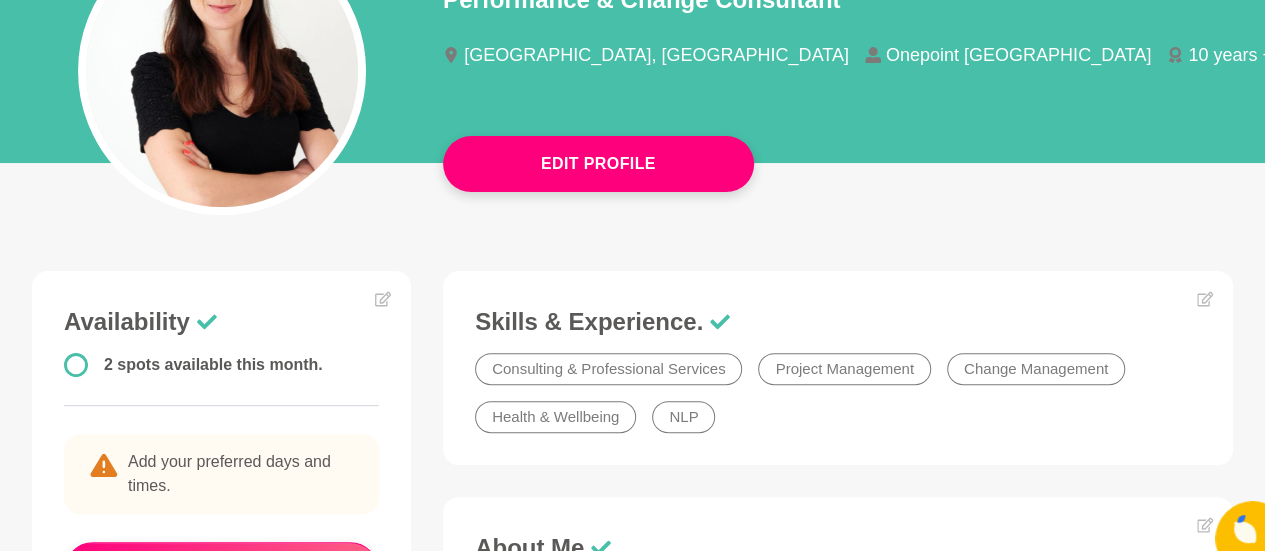 scroll, scrollTop: 462, scrollLeft: 0, axis: vertical 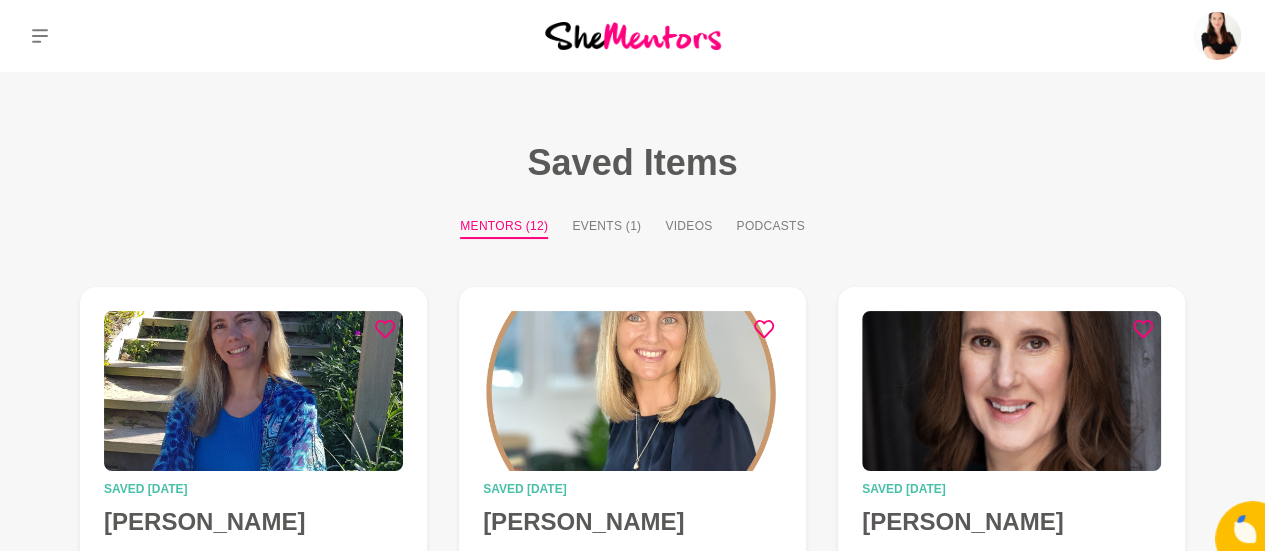 click on "Saved Items" at bounding box center (632, 162) 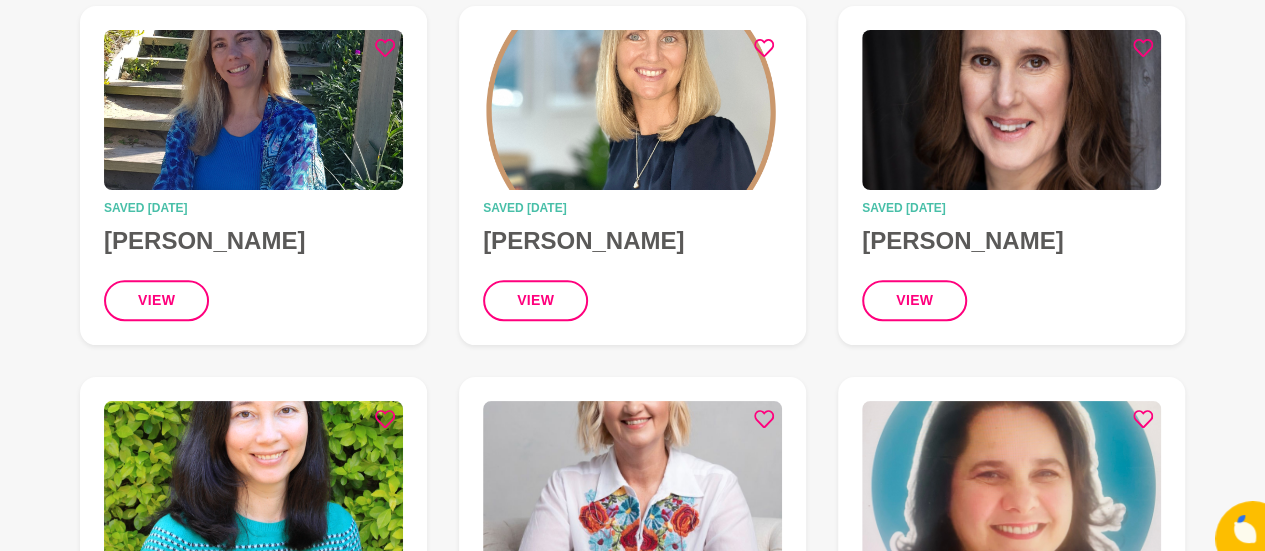 scroll, scrollTop: 0, scrollLeft: 0, axis: both 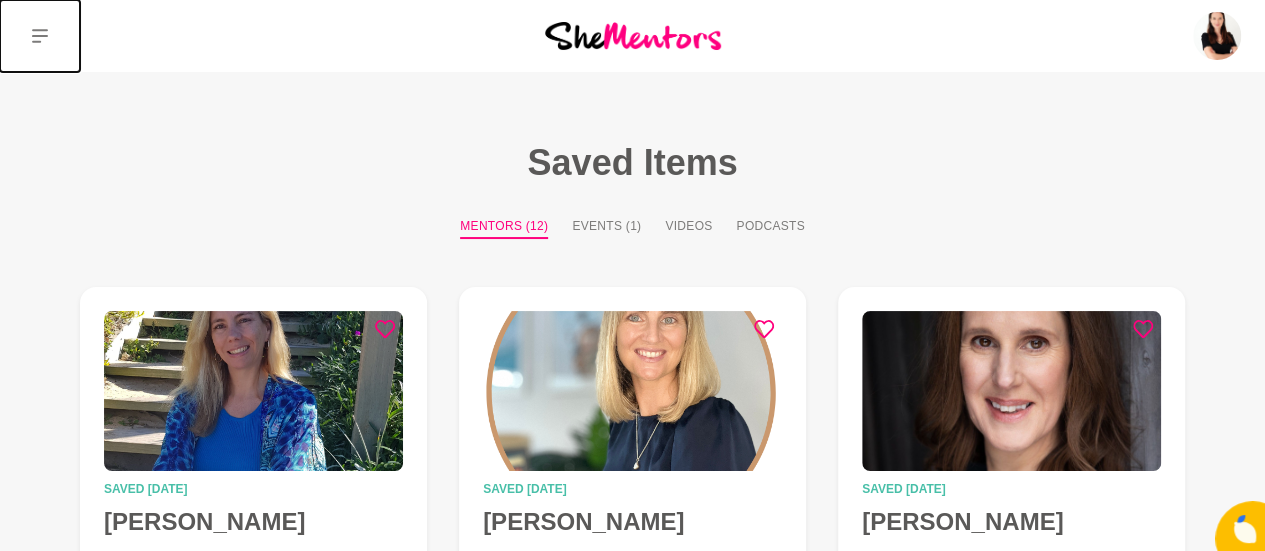 click 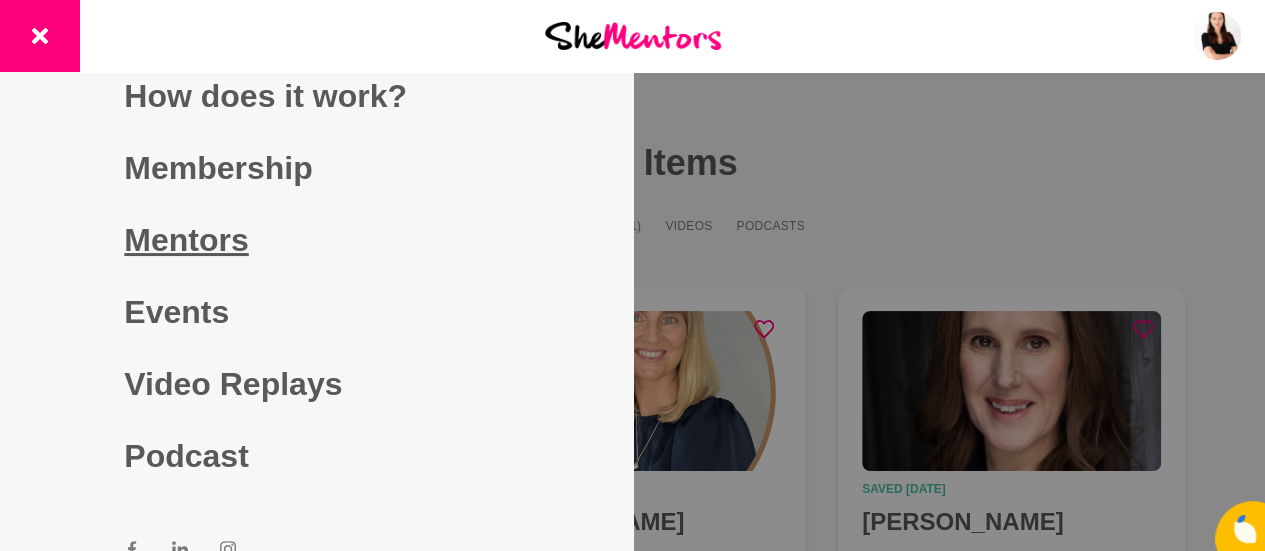 click on "Mentors" at bounding box center [316, 240] 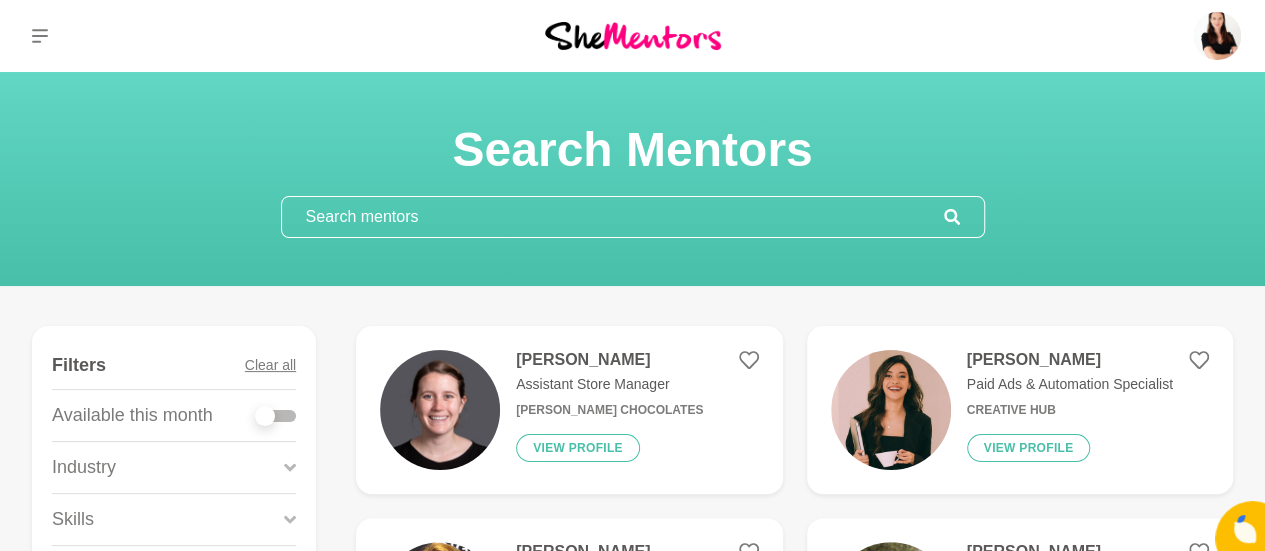 click at bounding box center [613, 217] 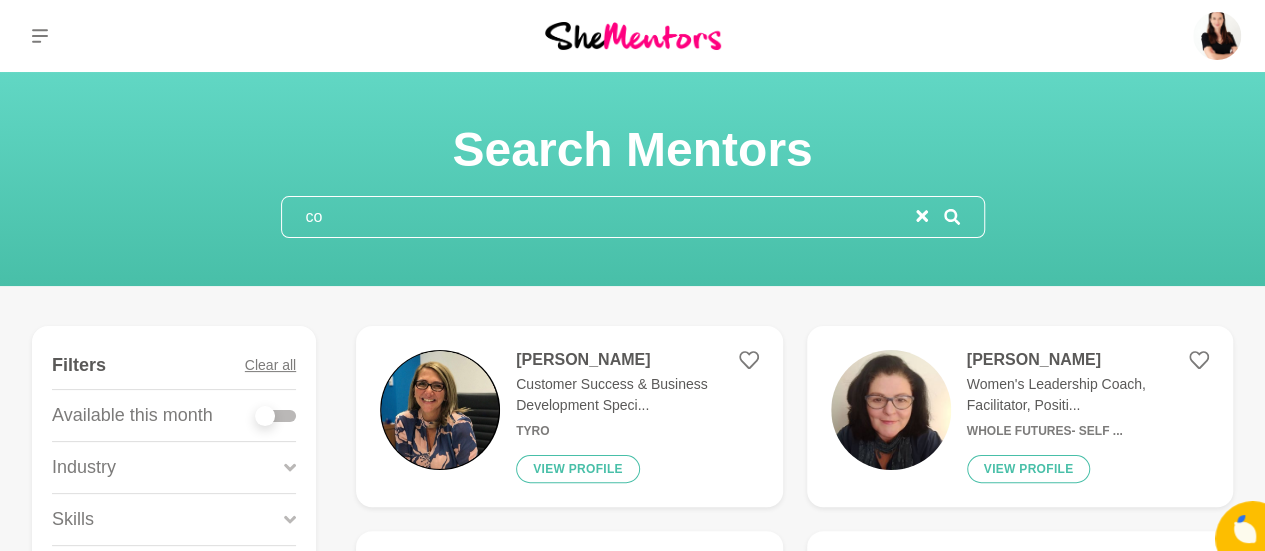 type on "c" 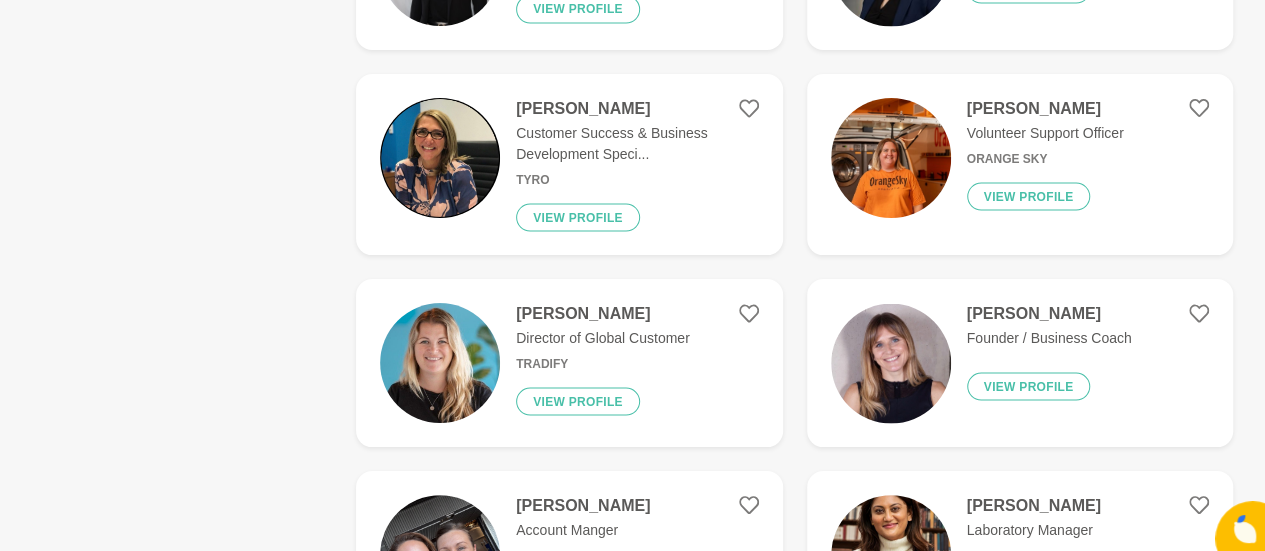 scroll, scrollTop: 1846, scrollLeft: 0, axis: vertical 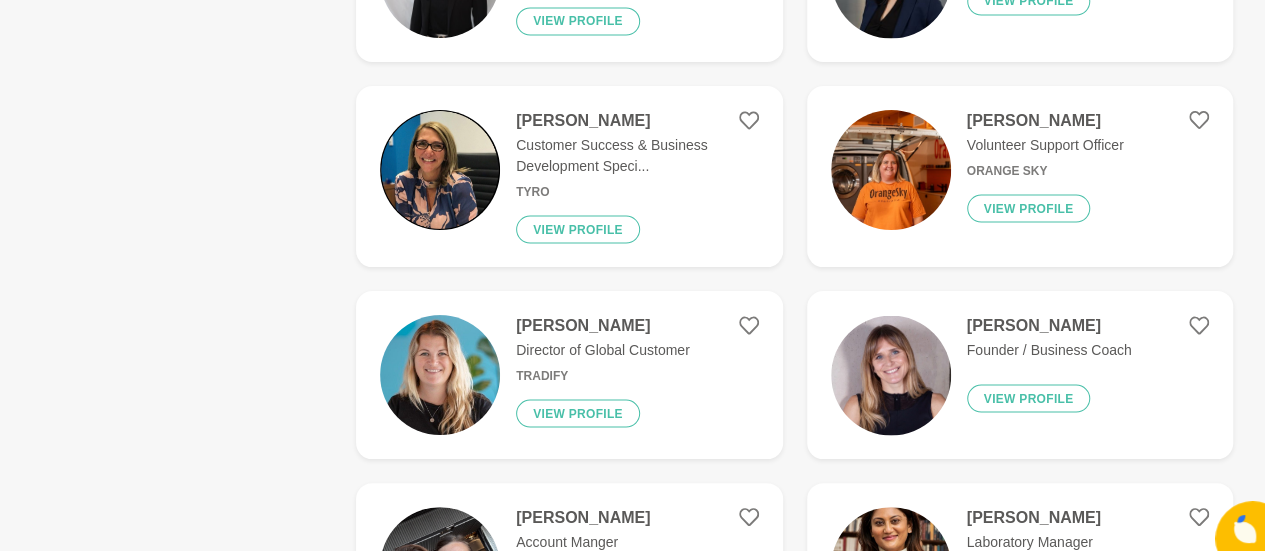 click on "Show Filters Filters Clear all Available this month   Industry Accounting Administration Administrative Assistants Advertising, Arts & Media Agency Account Management Architecture Banking, Investment & Finance Business & Entrepreneurship Business Coaching Career Coaching CEO & General Management Coaching Construction Consulting & Professional Services Customer Experience Data & Analytics Design Digital Marketing Education & Training Engineering Event Management Facilitator FMCG Government Graphic Design Health & Wellbeing Hospitality & Tourism  HR & Recruitment Information Technology (IT) Law & Legal Services Leadership Leadership Coach Learning and Development Life Coach Marketing & Communications Mental Health Not For Profit (NFP) Office Management Operations PA, EA, Secretarial People & Culture Product Management Quality Assurance Retail & Consumer Products Sales Science & Technology Social Media StartUp Technology Telecommunications Veterinary and Animal Care Skills Accounting Activism & Advocacy Artist" at bounding box center [632, 511] 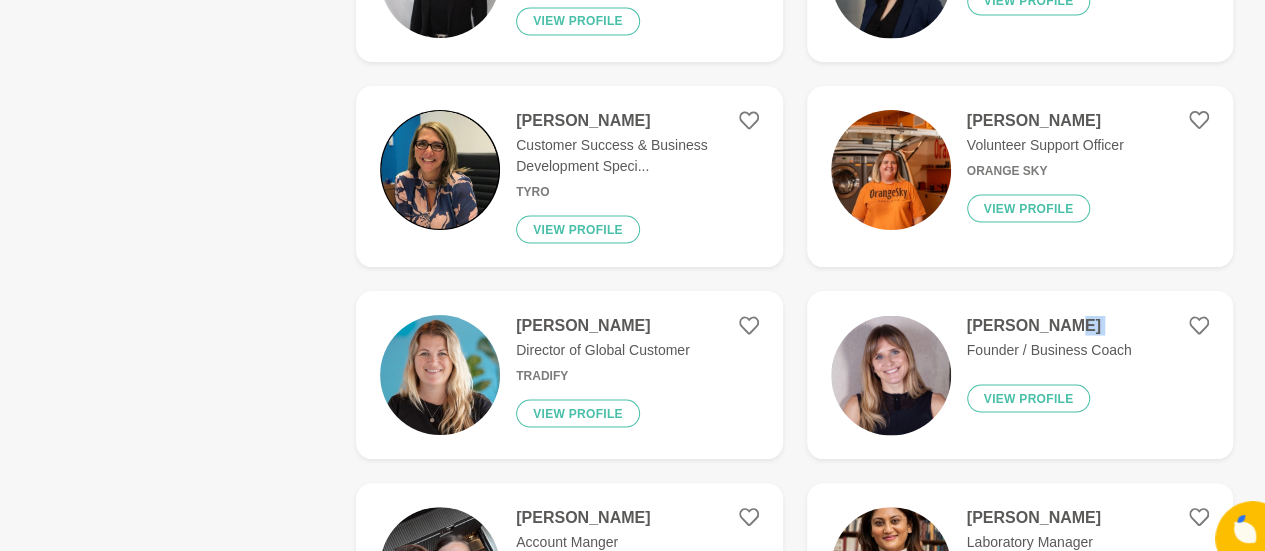 click on "Show Filters Filters Clear all Available this month   Industry Accounting Administration Administrative Assistants Advertising, Arts & Media Agency Account Management Architecture Banking, Investment & Finance Business & Entrepreneurship Business Coaching Career Coaching CEO & General Management Coaching Construction Consulting & Professional Services Customer Experience Data & Analytics Design Digital Marketing Education & Training Engineering Event Management Facilitator FMCG Government Graphic Design Health & Wellbeing Hospitality & Tourism  HR & Recruitment Information Technology (IT) Law & Legal Services Leadership Leadership Coach Learning and Development Life Coach Marketing & Communications Mental Health Not For Profit (NFP) Office Management Operations PA, EA, Secretarial People & Culture Product Management Quality Assurance Retail & Consumer Products Sales Science & Technology Social Media StartUp Technology Telecommunications Veterinary and Animal Care Skills Accounting Activism & Advocacy Artist" at bounding box center (632, 511) 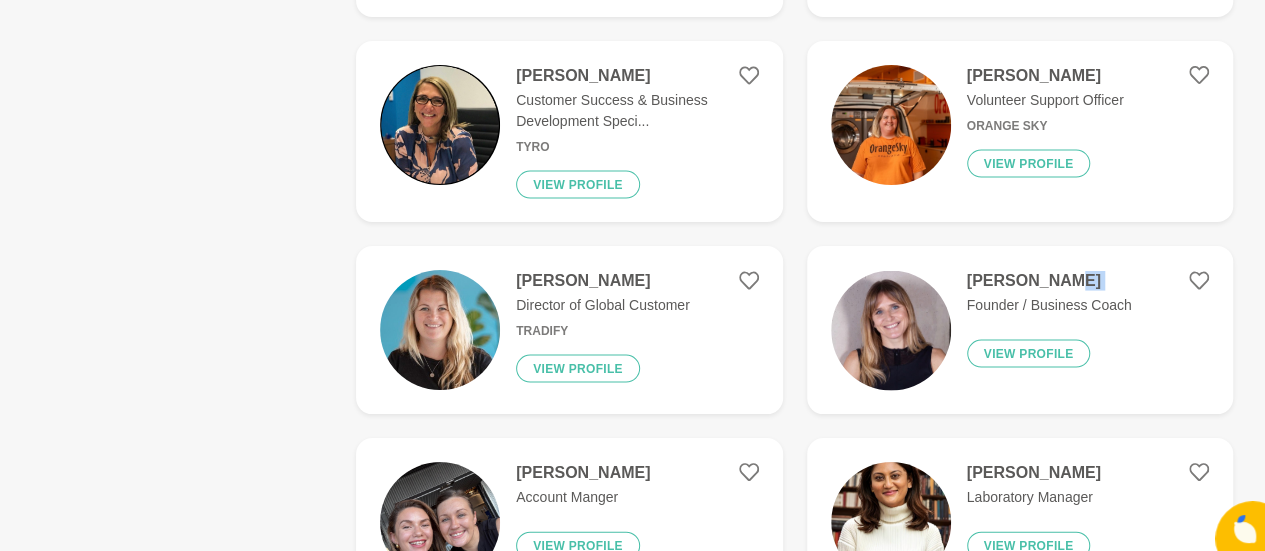scroll, scrollTop: 1897, scrollLeft: 0, axis: vertical 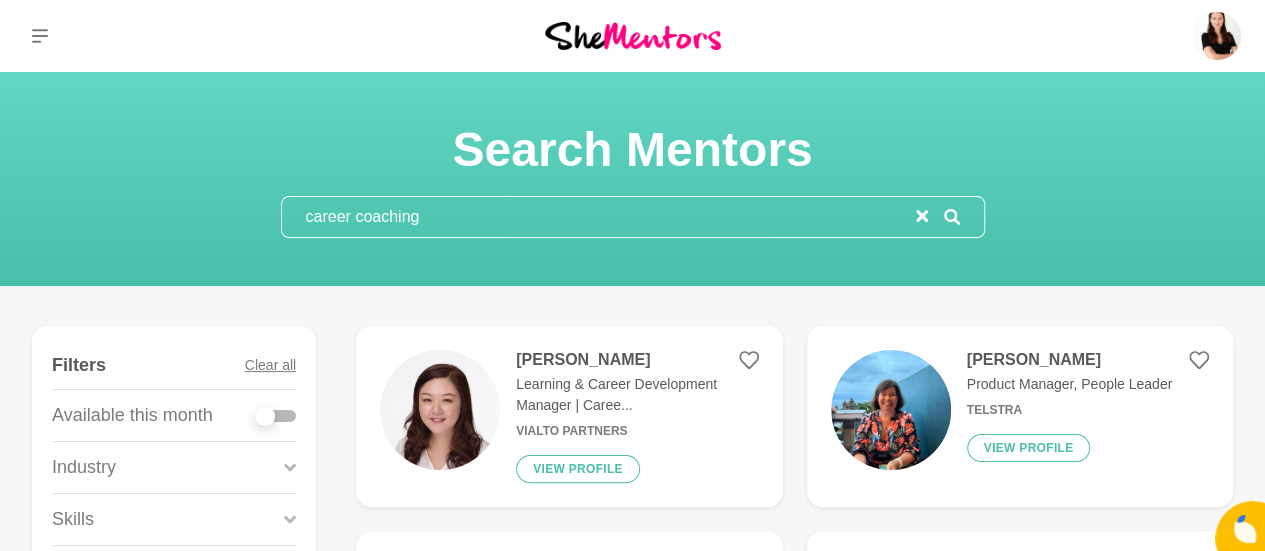 click on "career coaching" at bounding box center [599, 217] 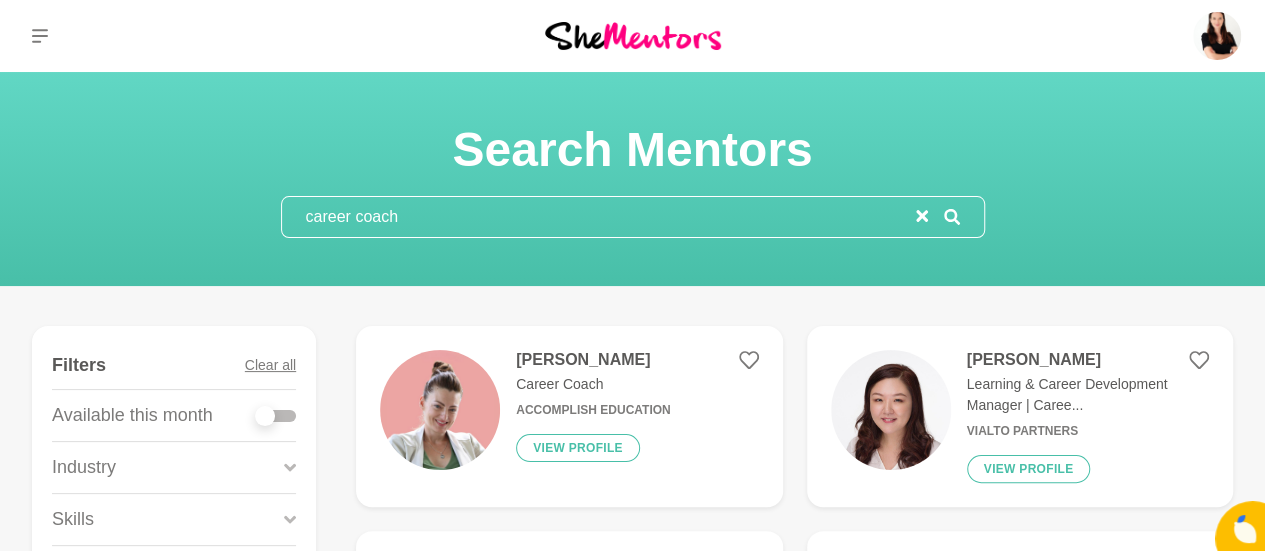 type on "career coach" 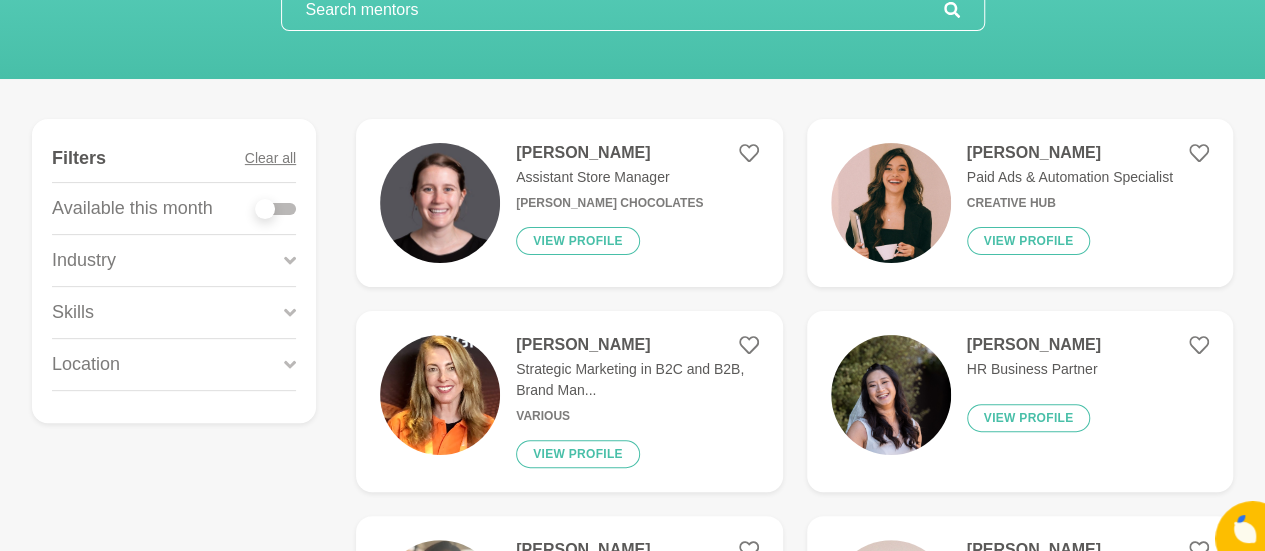scroll, scrollTop: 249, scrollLeft: 0, axis: vertical 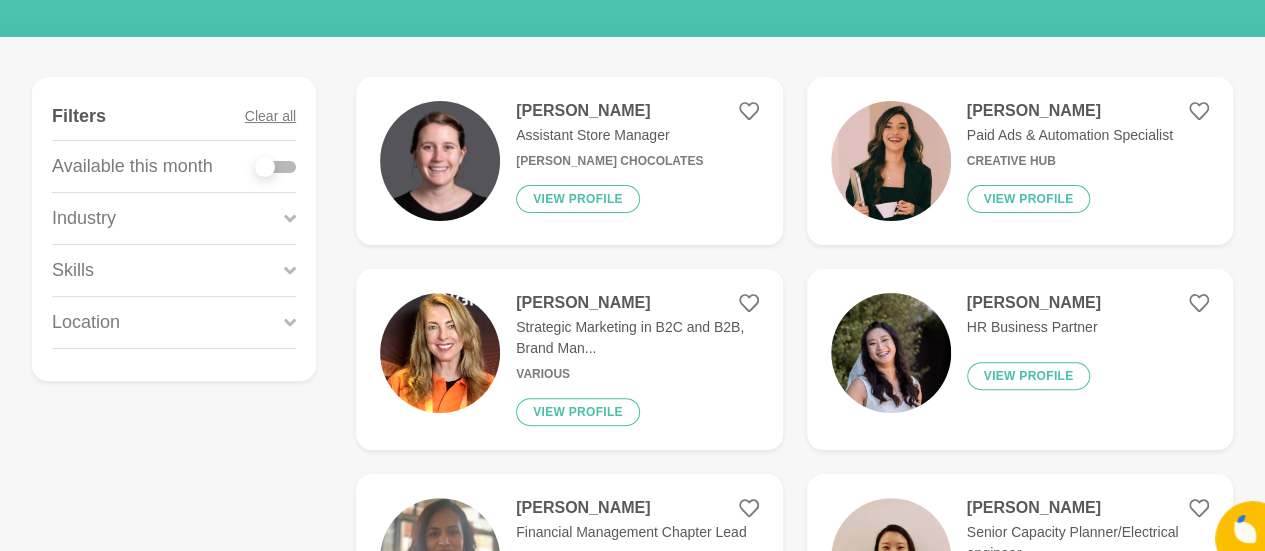click 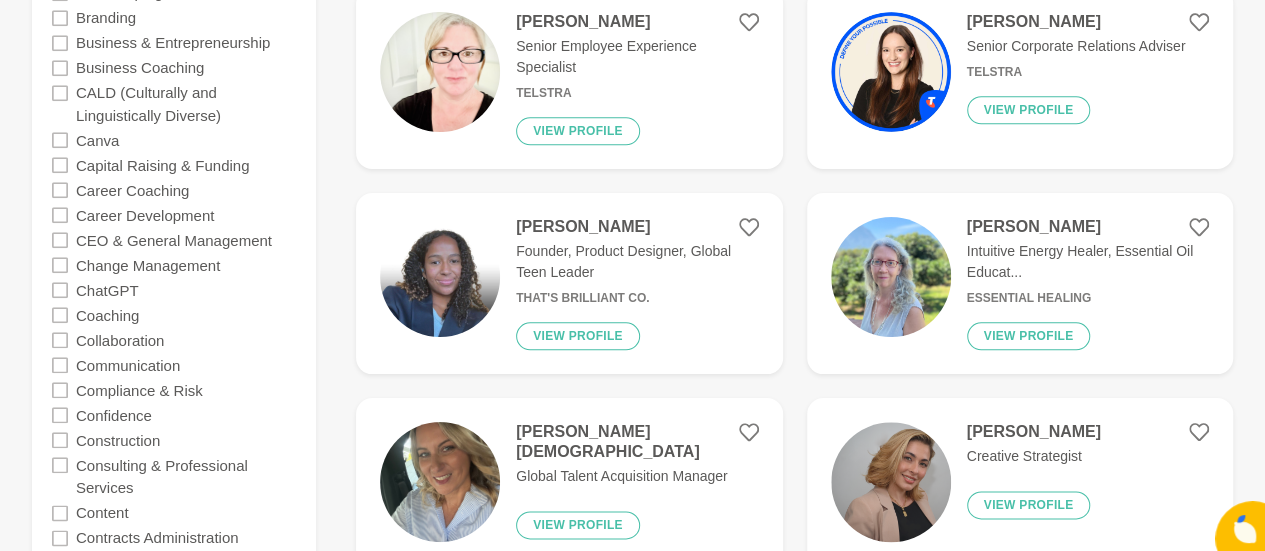 scroll, scrollTop: 947, scrollLeft: 0, axis: vertical 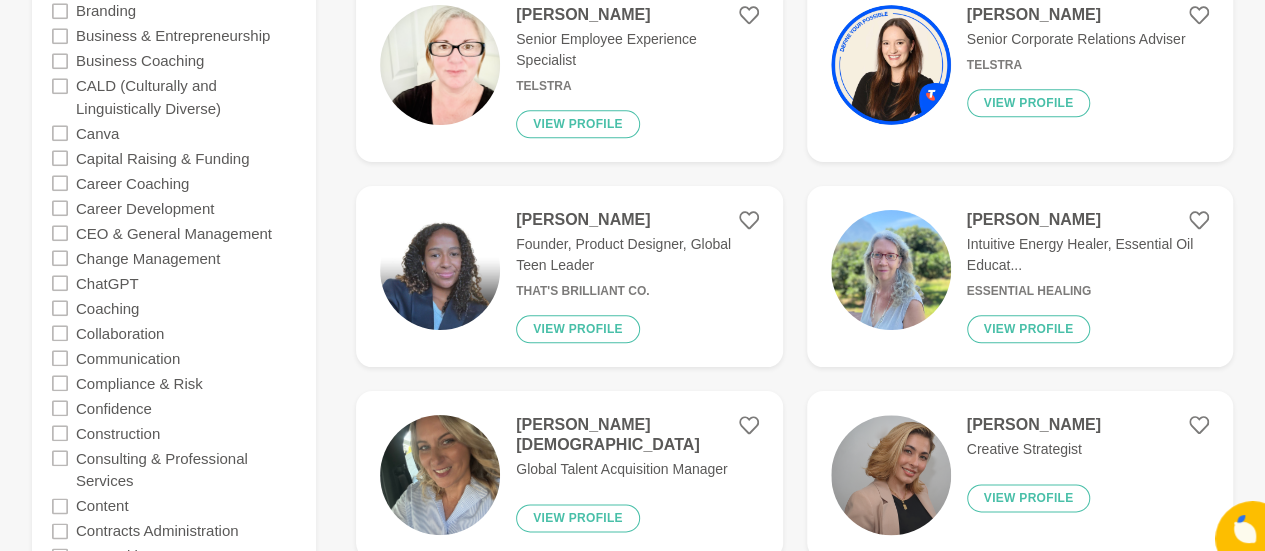 click 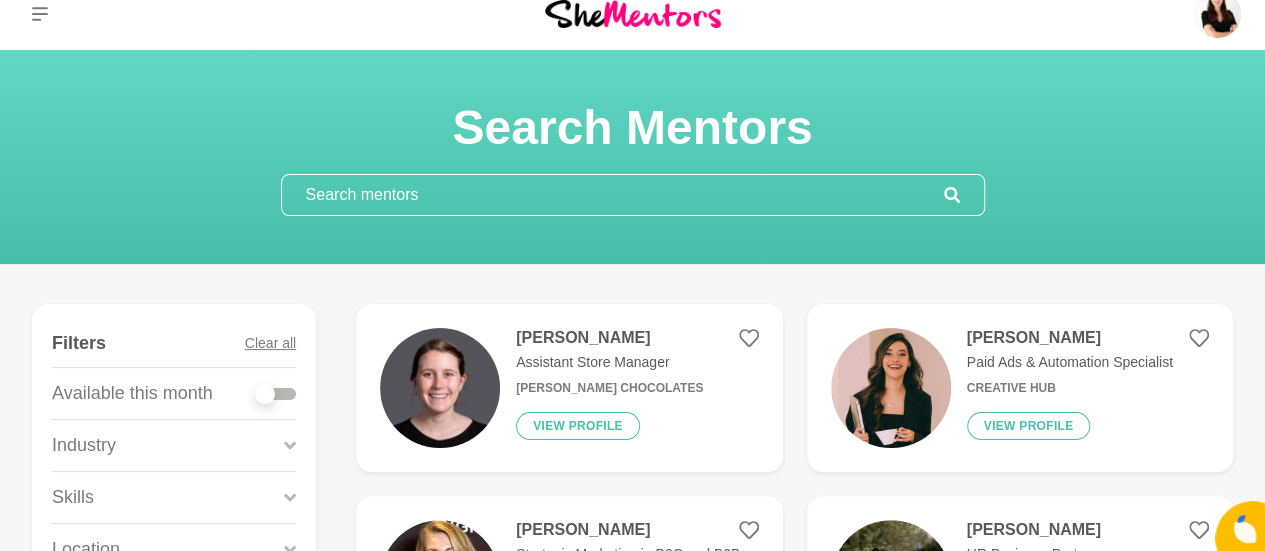 scroll, scrollTop: 947, scrollLeft: 0, axis: vertical 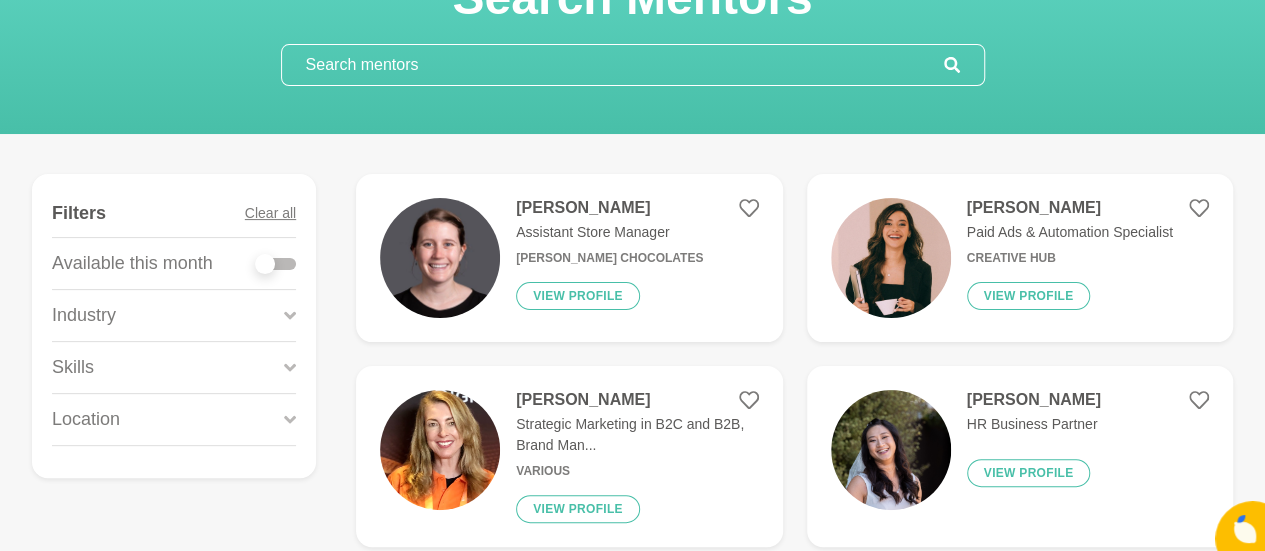 click on "Skills" at bounding box center (174, 367) 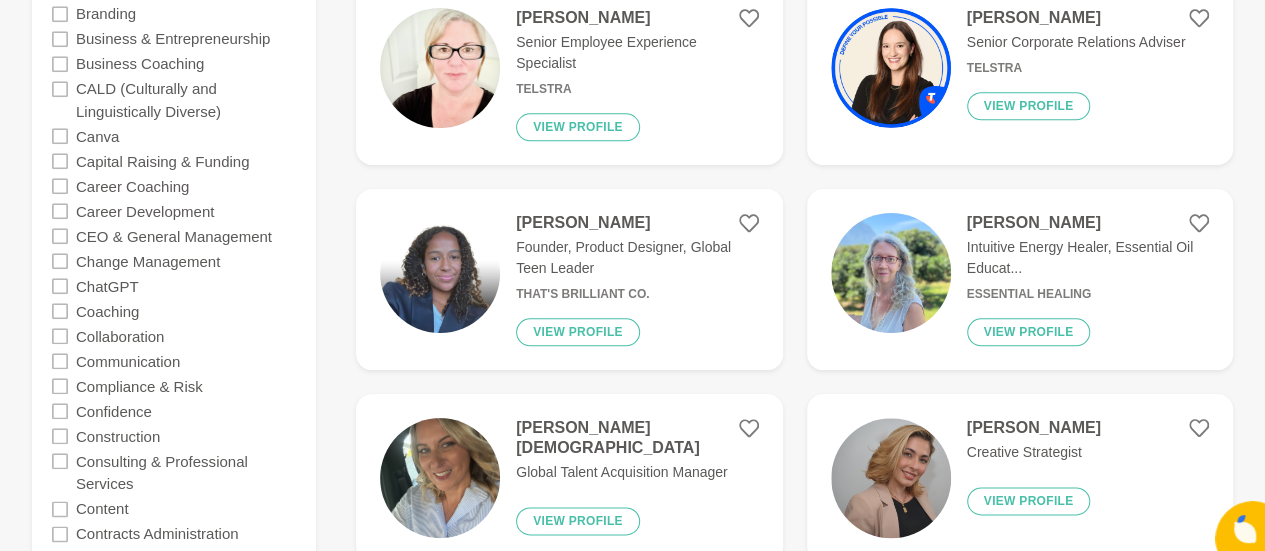scroll, scrollTop: 828, scrollLeft: 0, axis: vertical 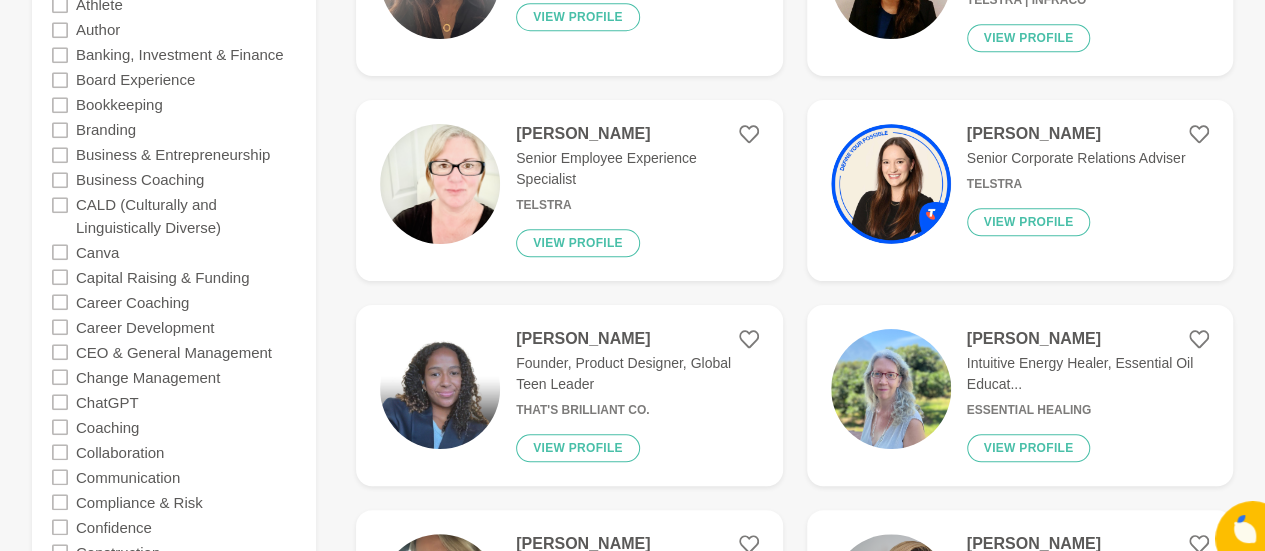 click 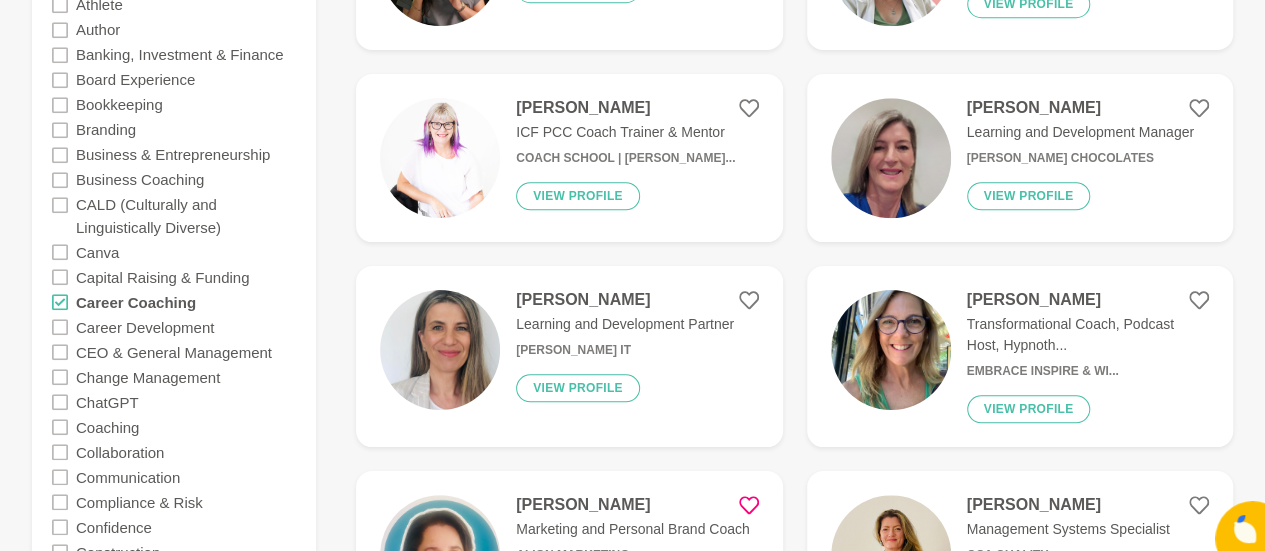 click 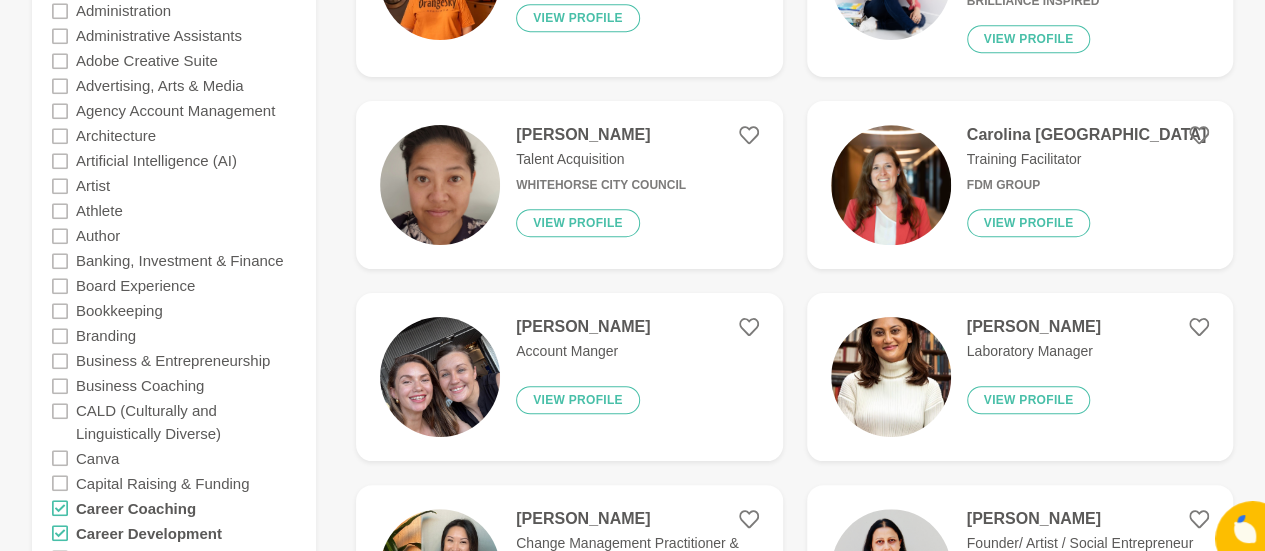 scroll, scrollTop: 0, scrollLeft: 0, axis: both 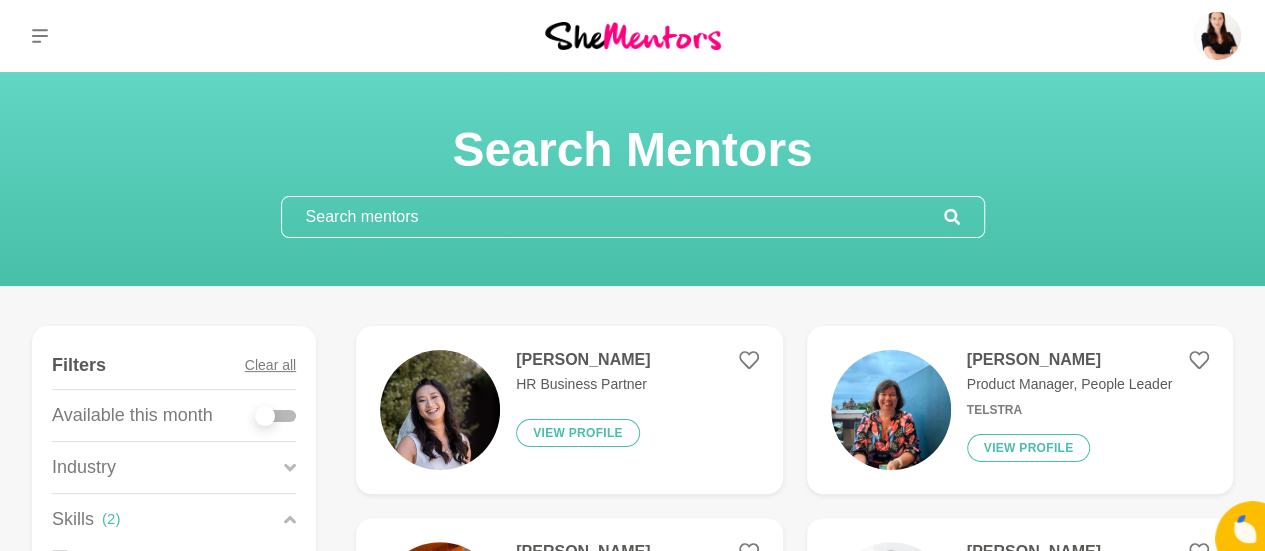 click on "Search Mentors" at bounding box center [632, 179] 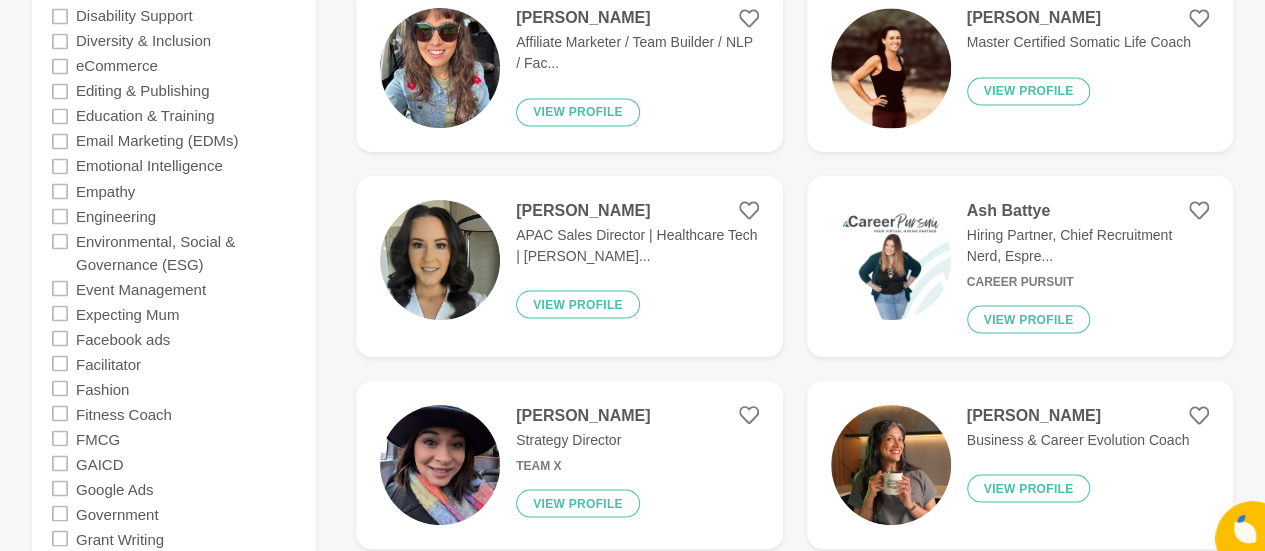 scroll, scrollTop: 1718, scrollLeft: 0, axis: vertical 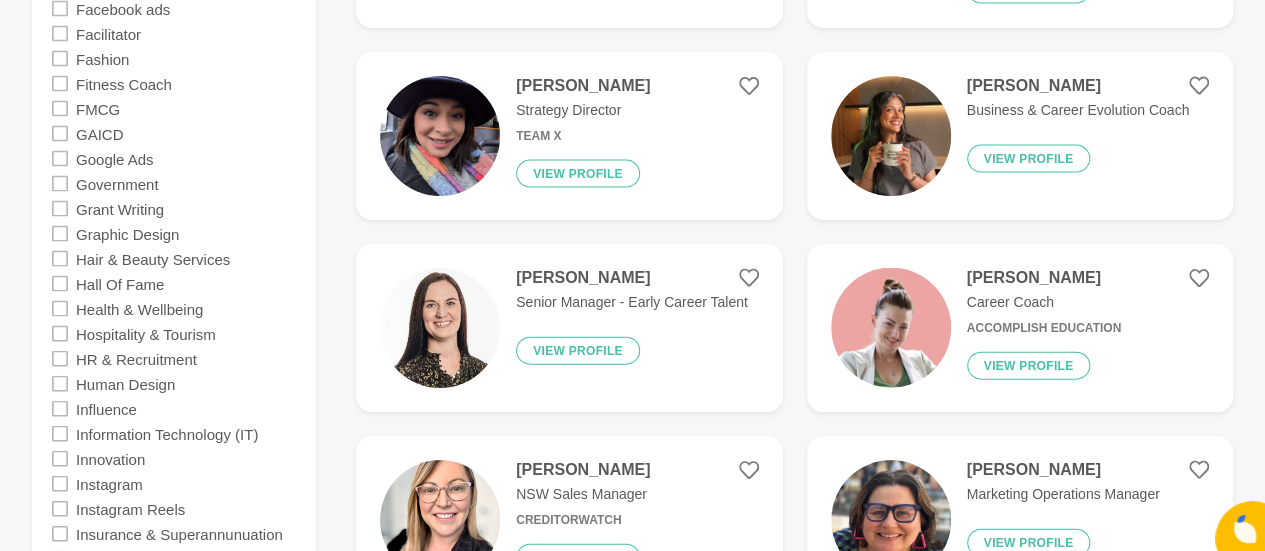 click at bounding box center [891, 136] 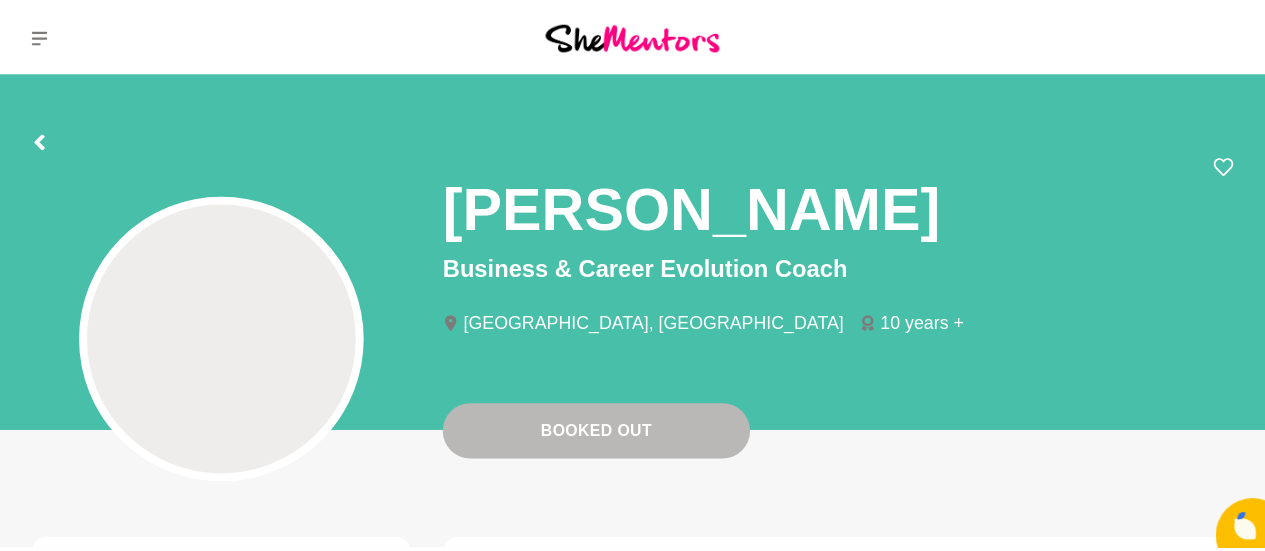 scroll, scrollTop: 0, scrollLeft: 0, axis: both 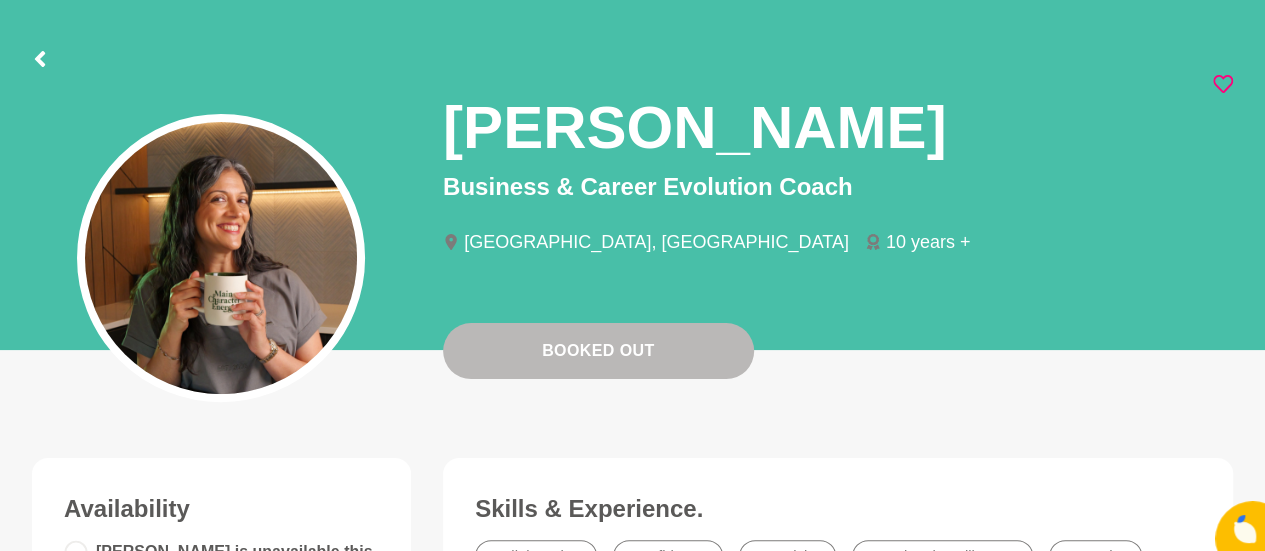 click 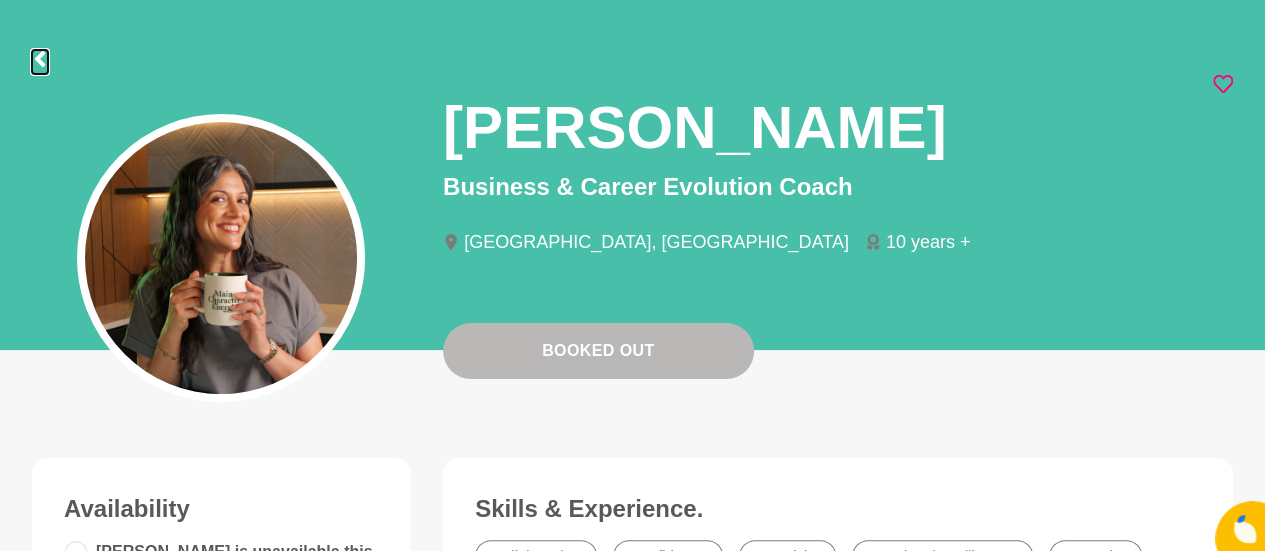 click 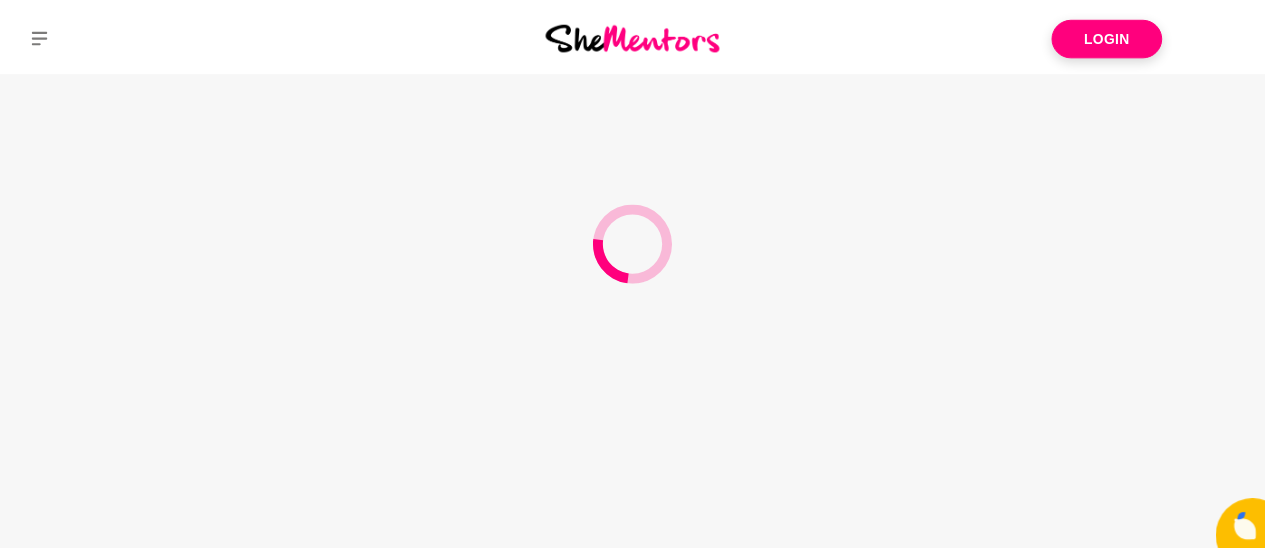scroll, scrollTop: 0, scrollLeft: 0, axis: both 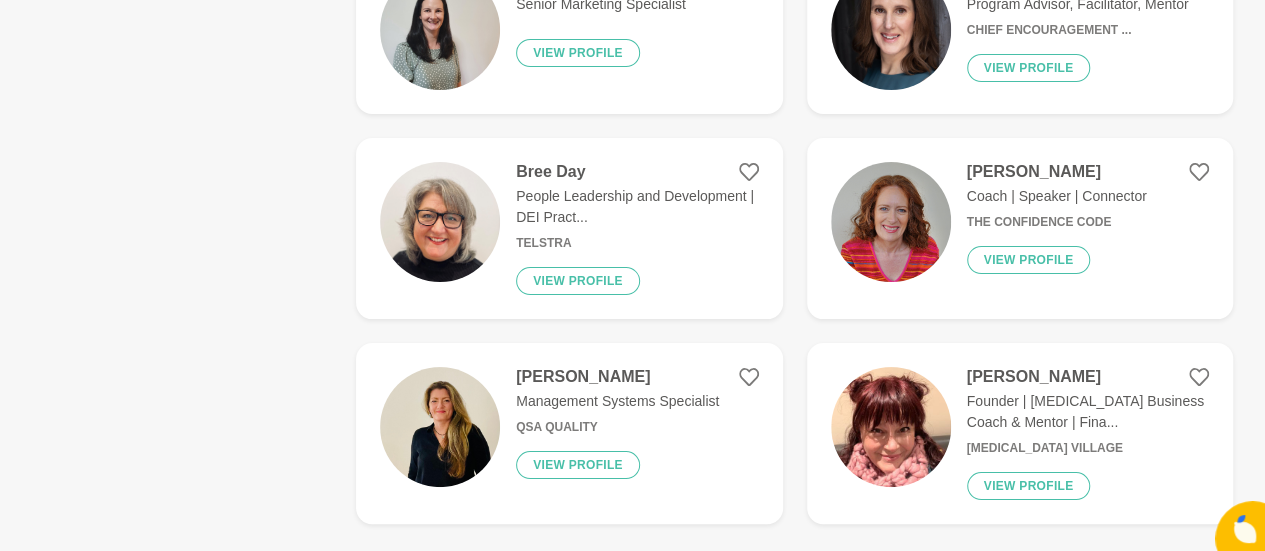 click on "Carmel Murphy" at bounding box center [1057, 172] 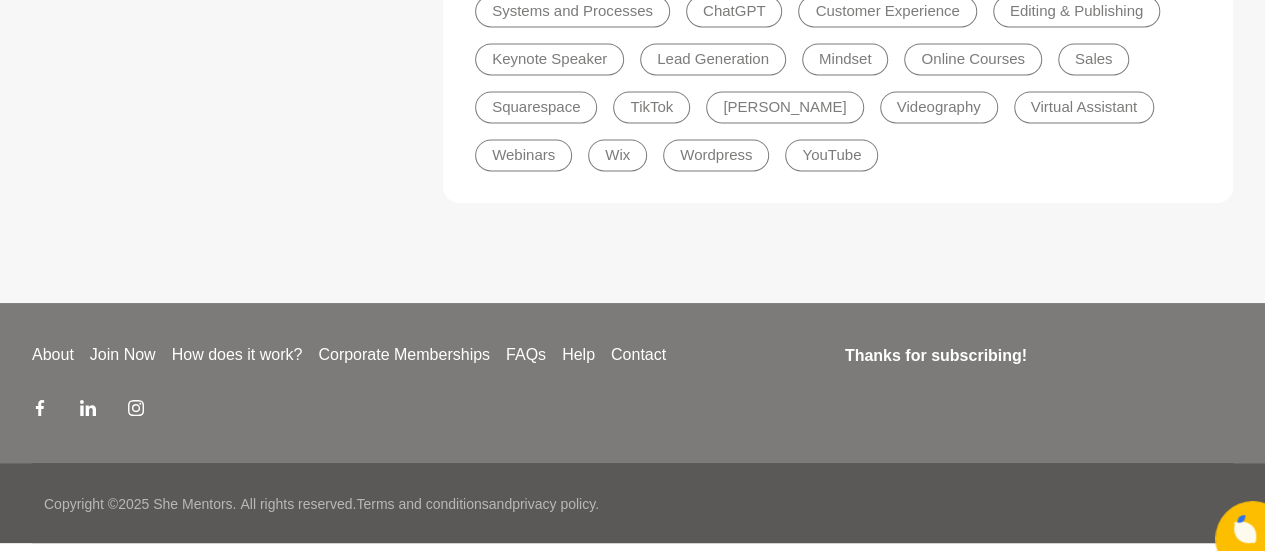 scroll, scrollTop: 0, scrollLeft: 0, axis: both 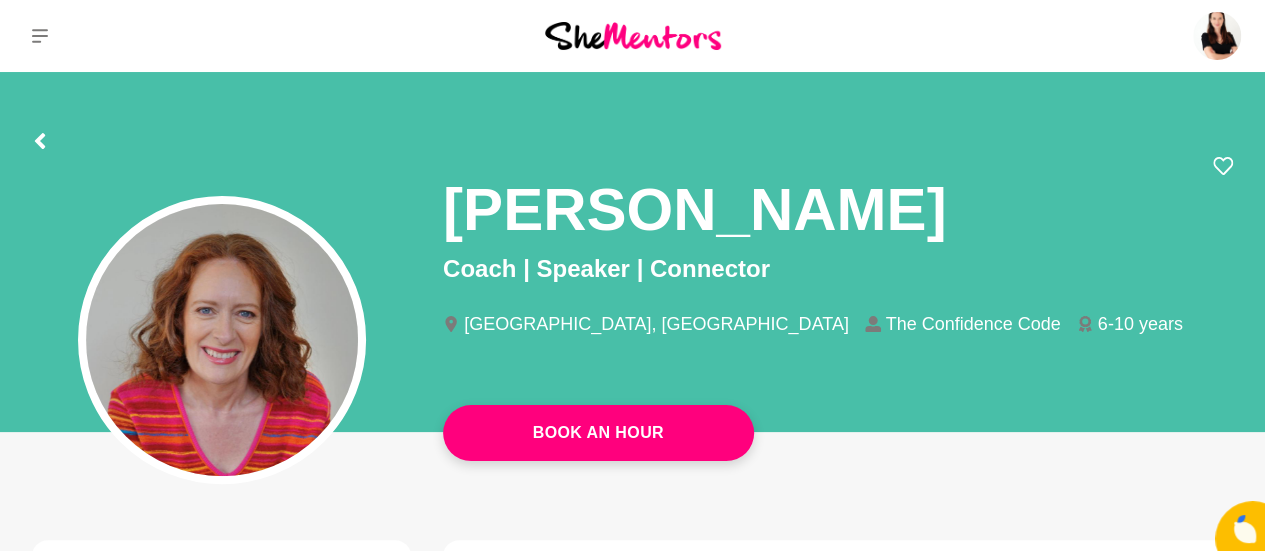 click on "Carmel Murphy" at bounding box center [838, 203] 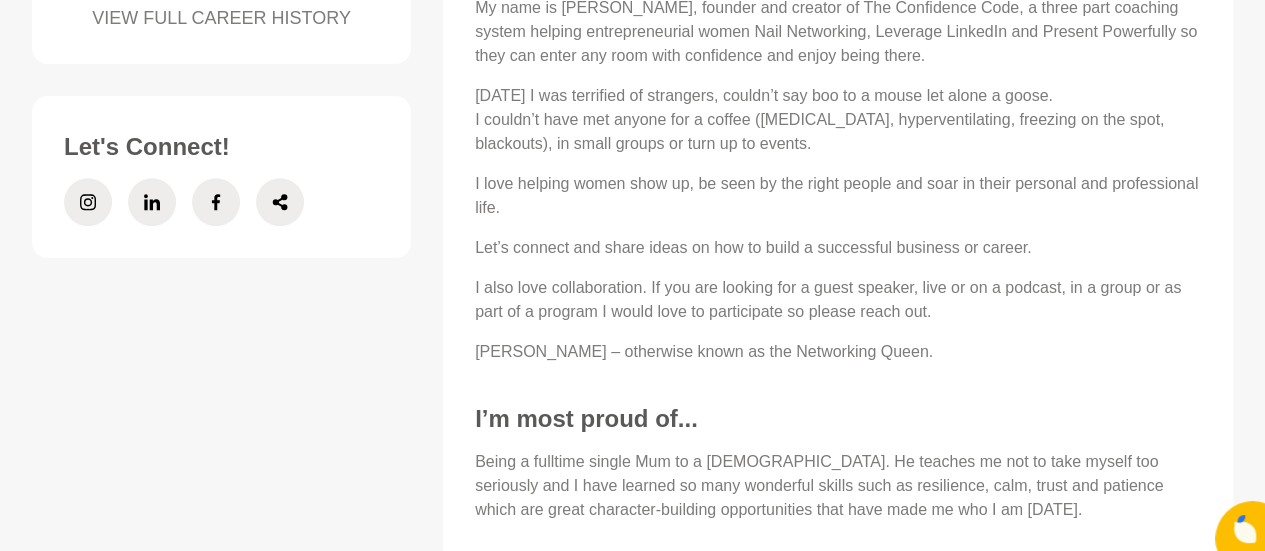 scroll, scrollTop: 987, scrollLeft: 0, axis: vertical 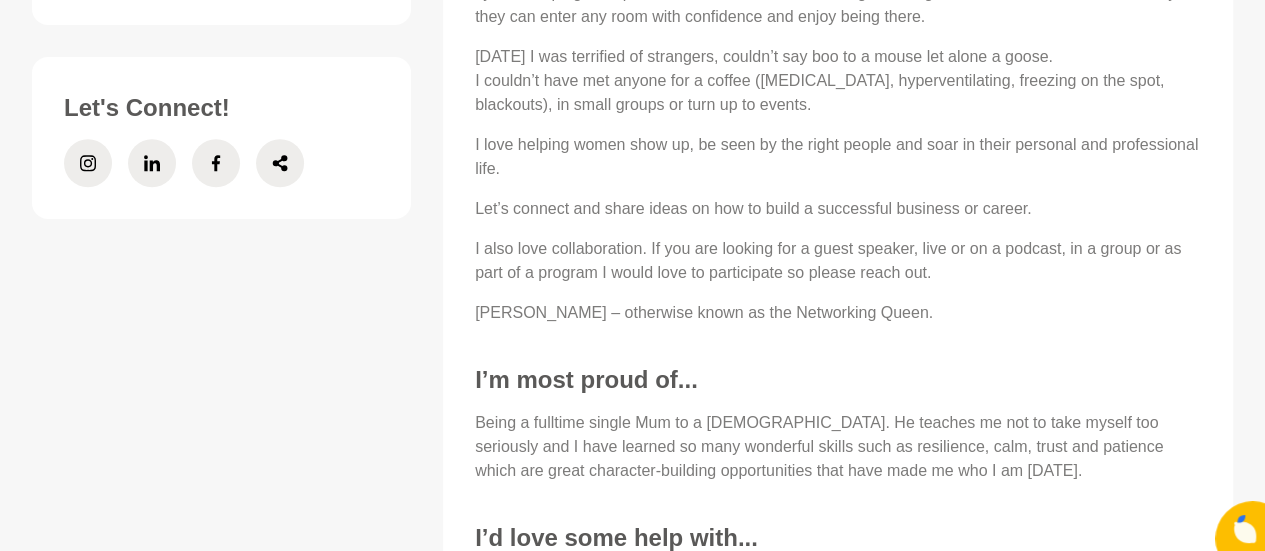 click on "Career History VIEW FULL CAREER HISTORY" at bounding box center (221, -42) 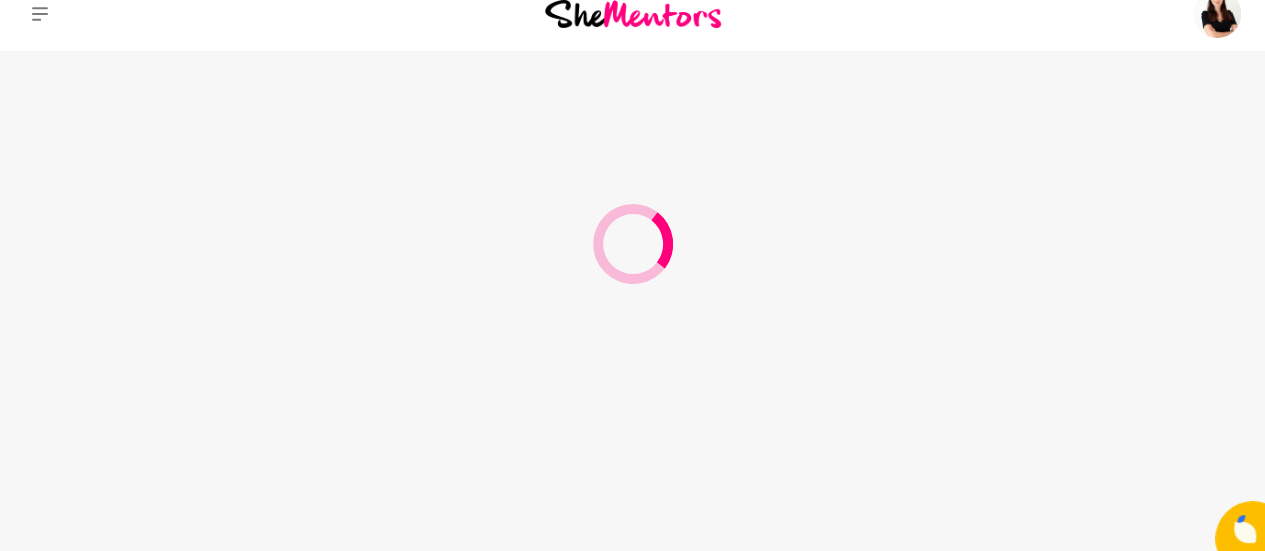 scroll, scrollTop: 1608, scrollLeft: 0, axis: vertical 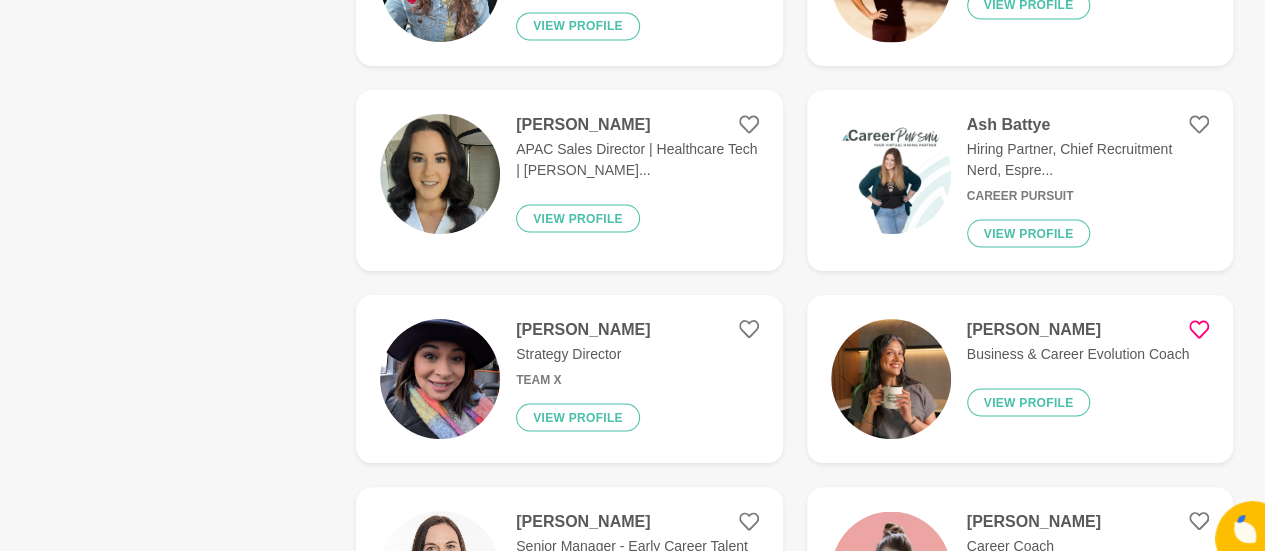 click on "Ash Battye Hiring Partner, Chief Recruitment Nerd, Espre... Career Pursuit View profile" at bounding box center [1080, 180] 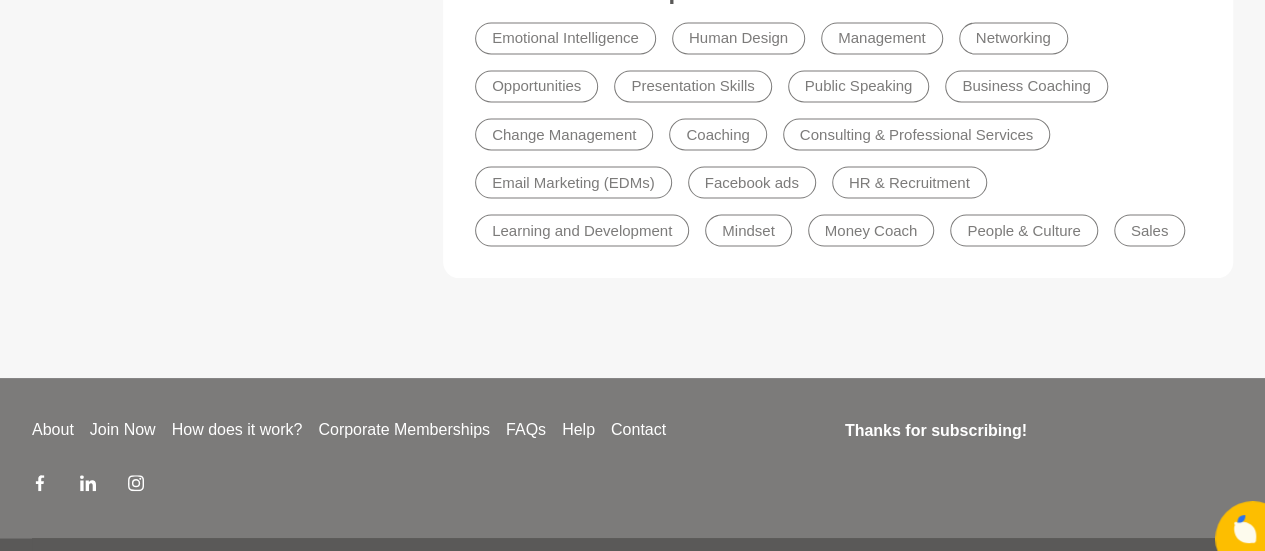scroll, scrollTop: 0, scrollLeft: 0, axis: both 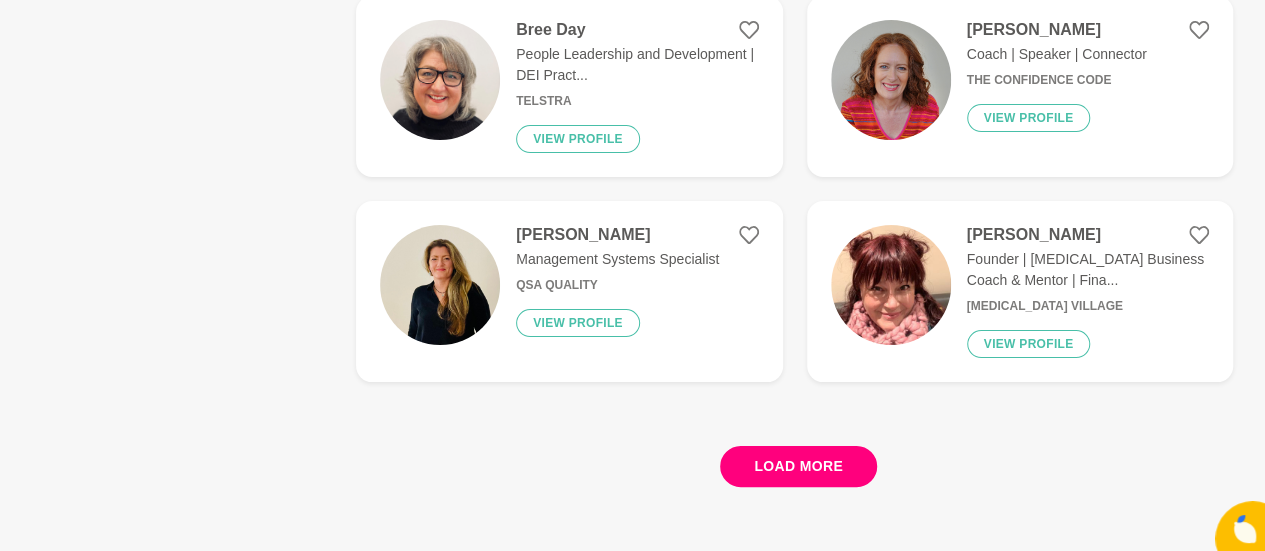 click on "Load more" at bounding box center [798, 466] 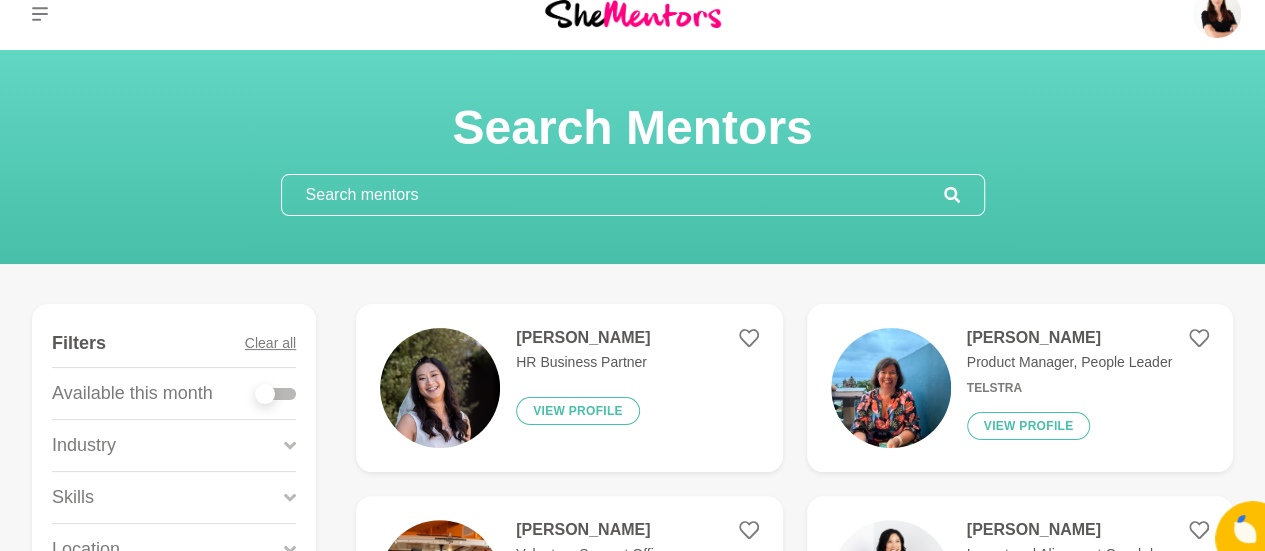scroll, scrollTop: 3882, scrollLeft: 0, axis: vertical 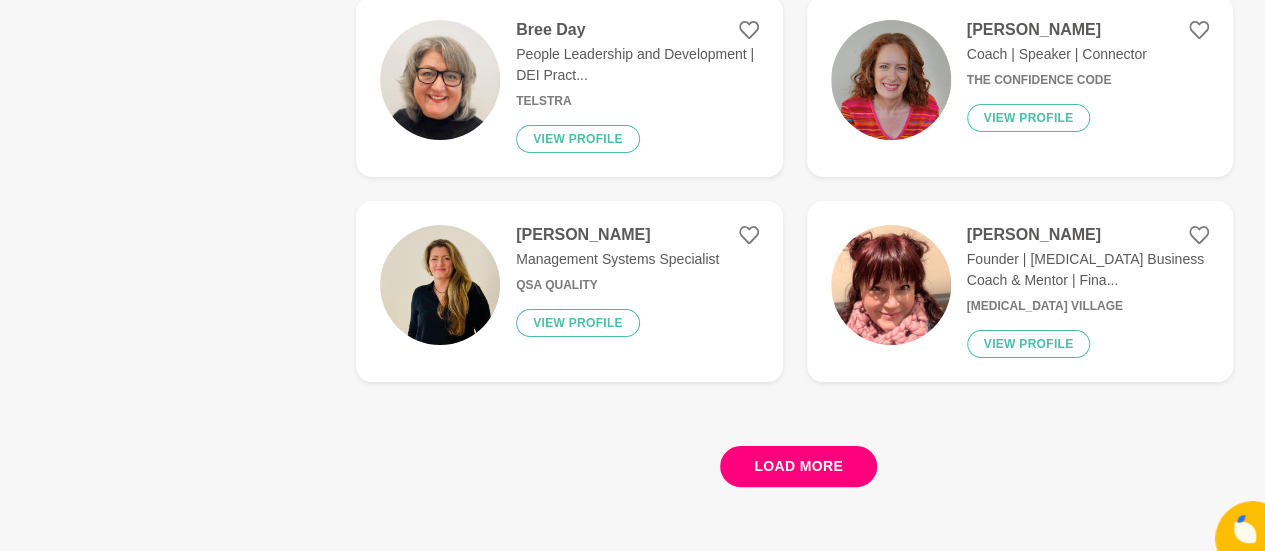 click on "Load more" at bounding box center [798, 466] 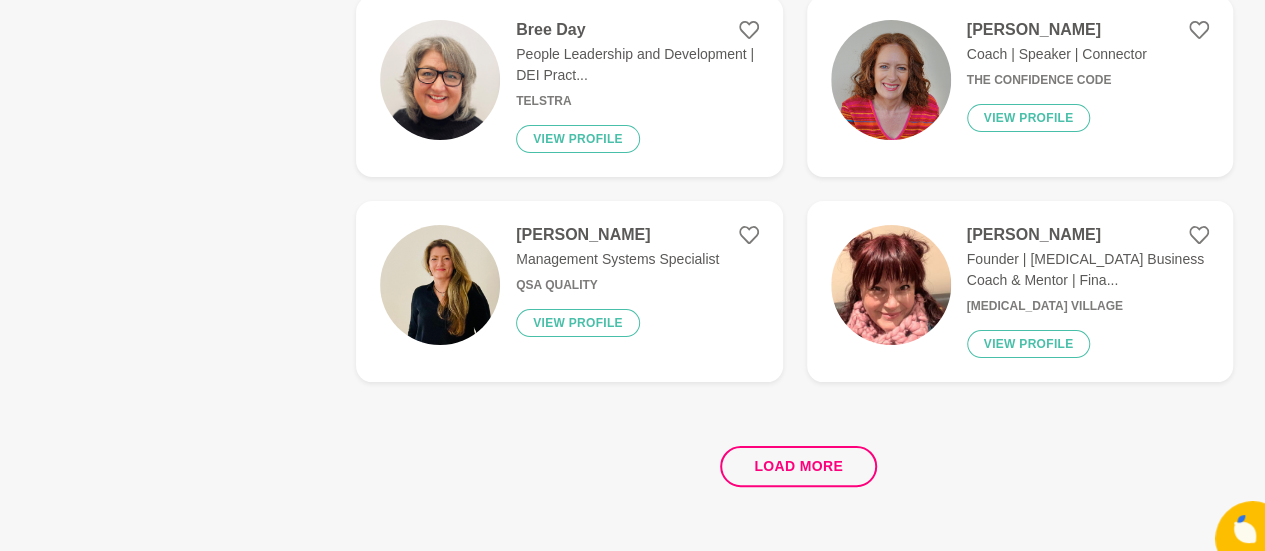 click on "Load more" at bounding box center (794, 458) 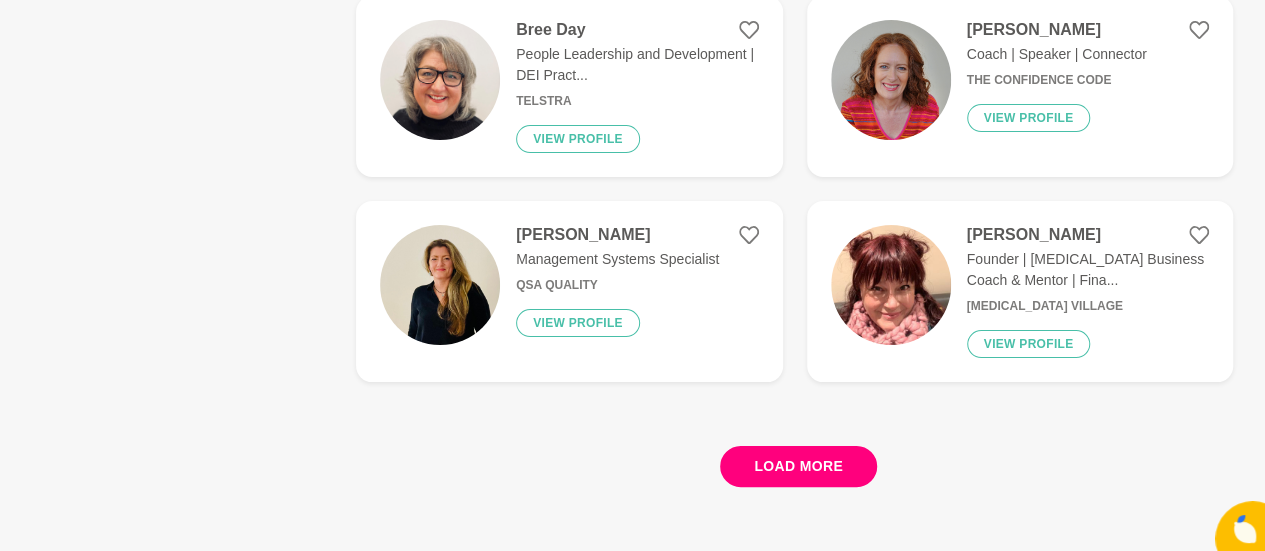 click on "Load more" at bounding box center (798, 466) 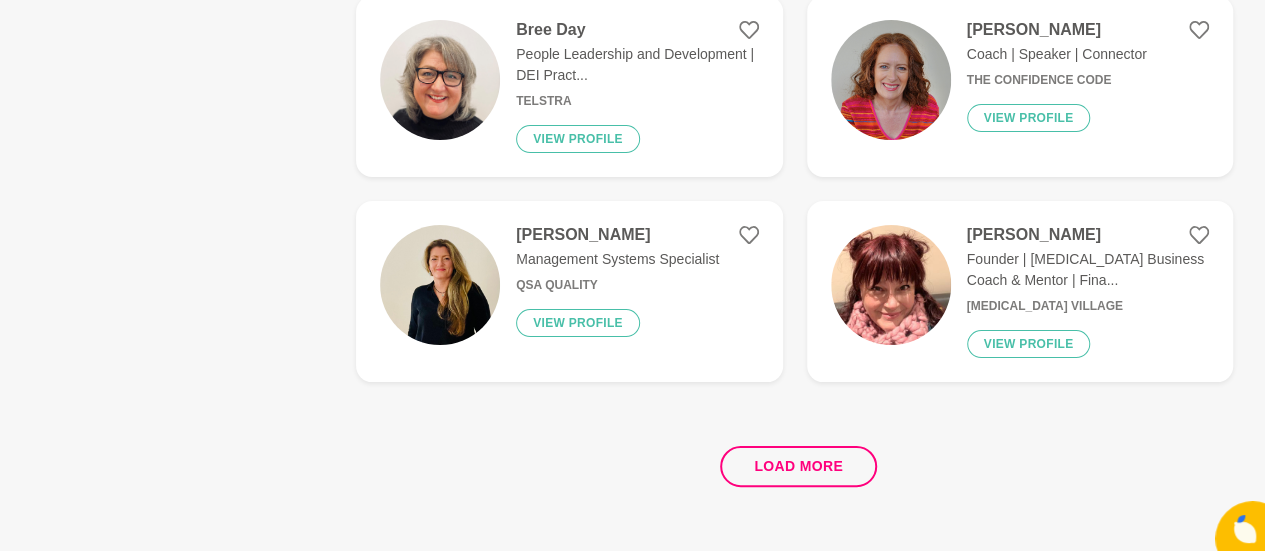 click on "Load more" at bounding box center (794, 458) 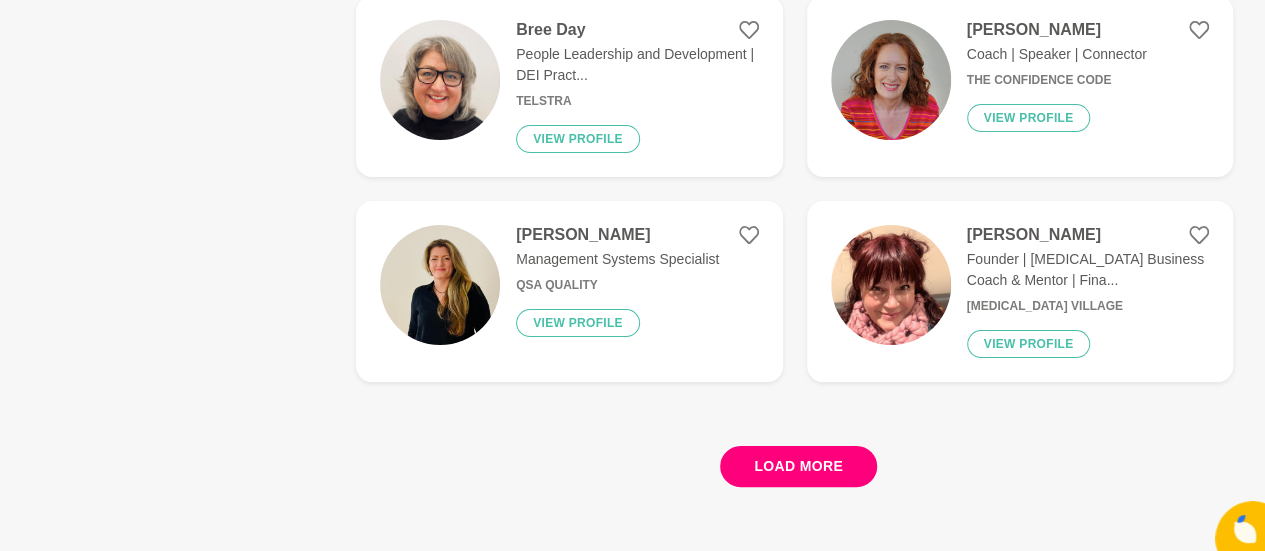 click on "Load more" at bounding box center (798, 466) 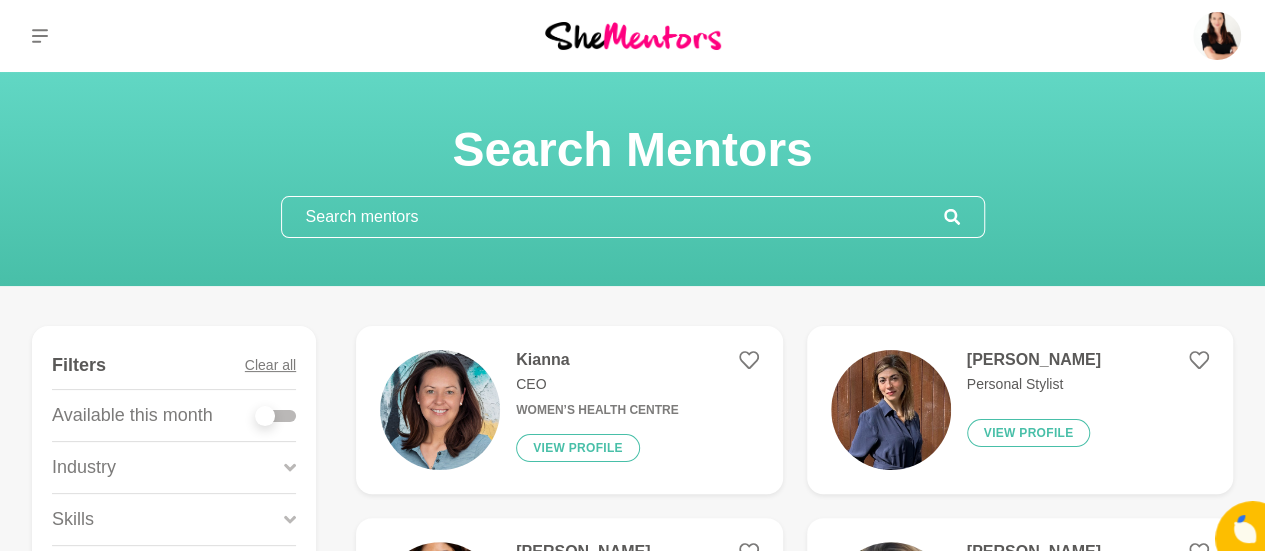 scroll, scrollTop: 3858, scrollLeft: 0, axis: vertical 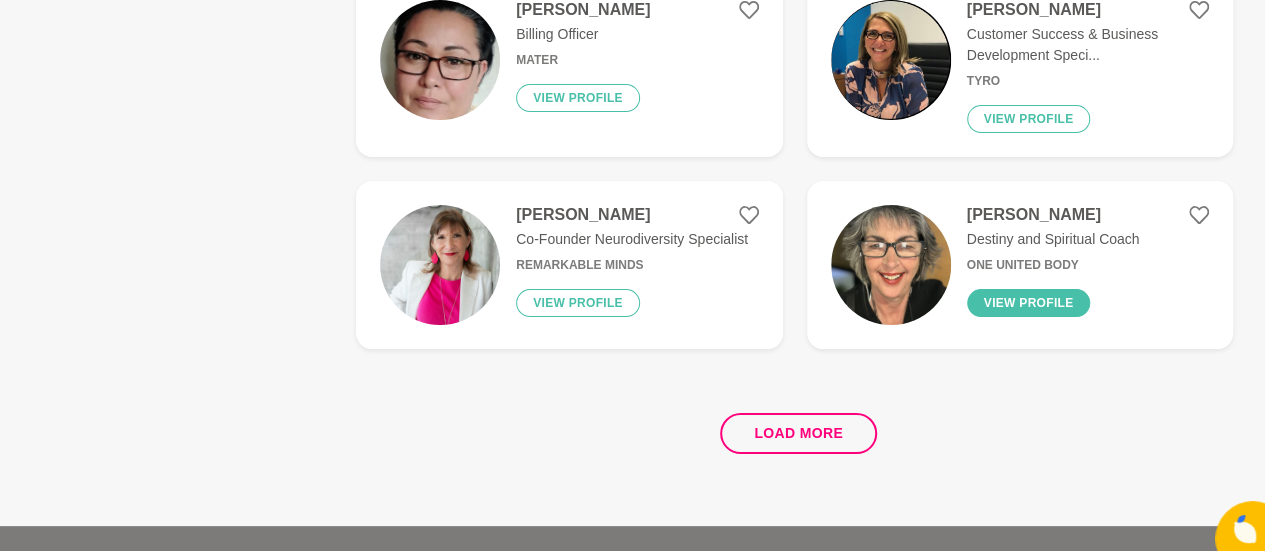click on "View profile" at bounding box center (1029, 303) 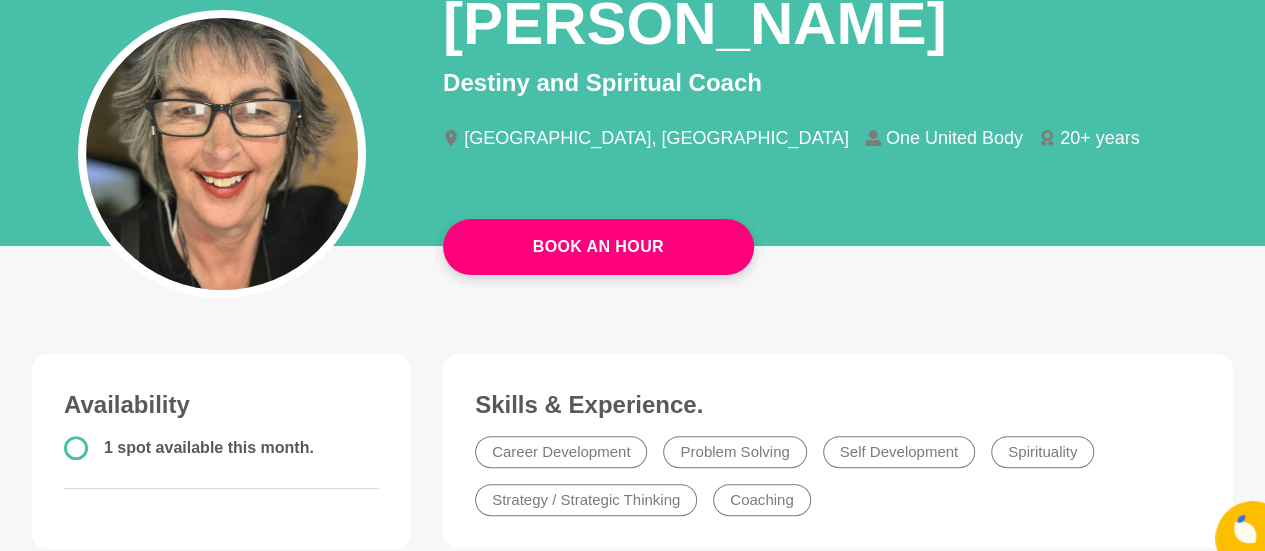 scroll, scrollTop: 184, scrollLeft: 0, axis: vertical 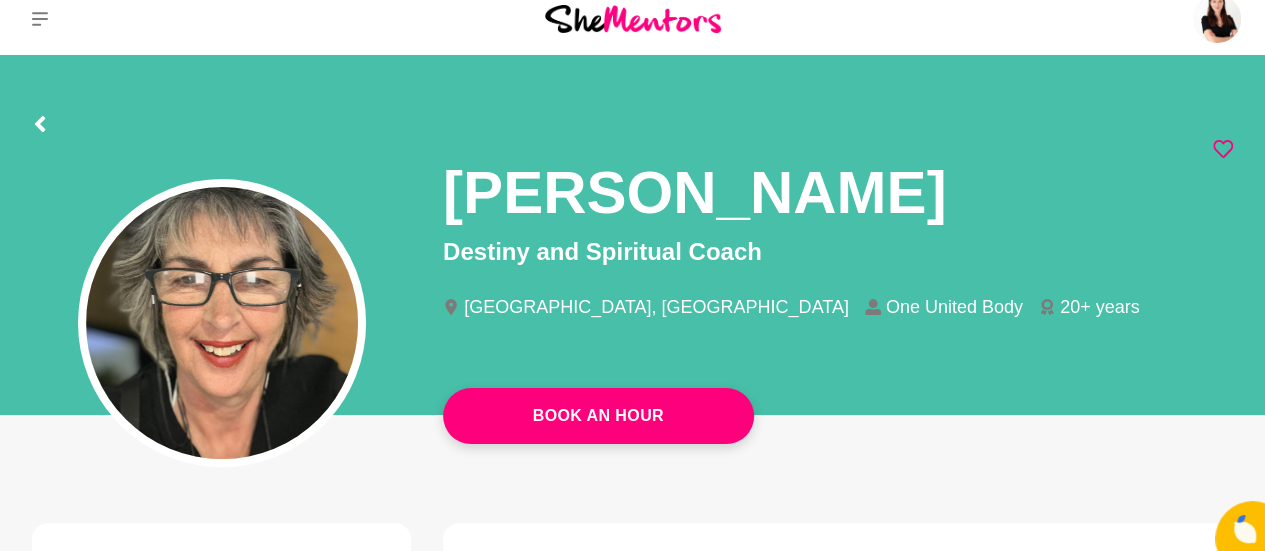 click 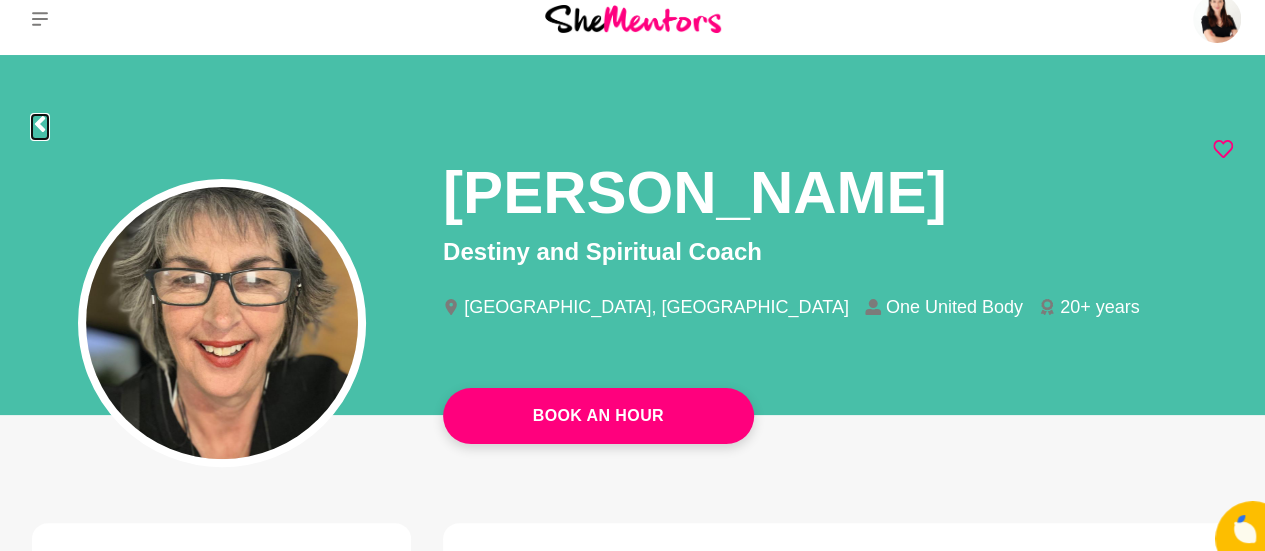 click 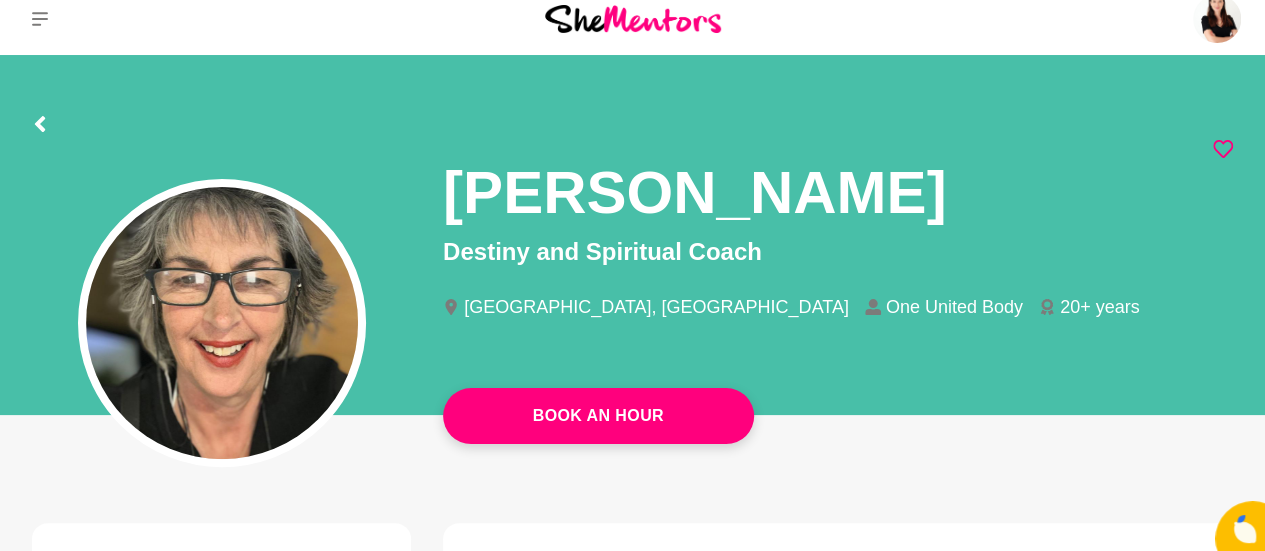 scroll, scrollTop: 14, scrollLeft: 0, axis: vertical 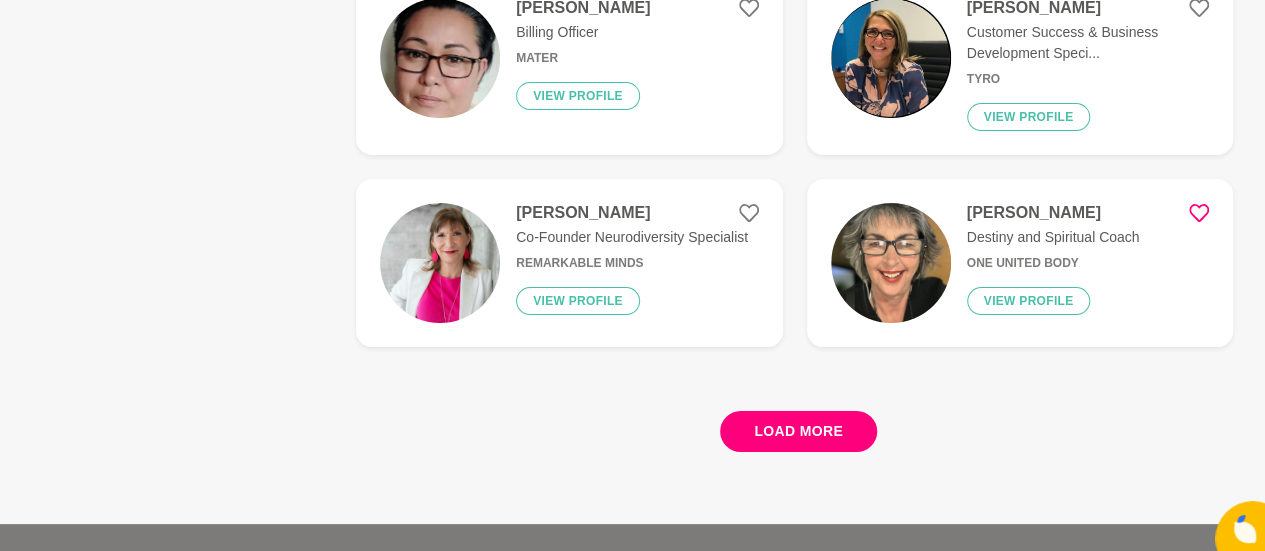 click on "Load more" at bounding box center [798, 431] 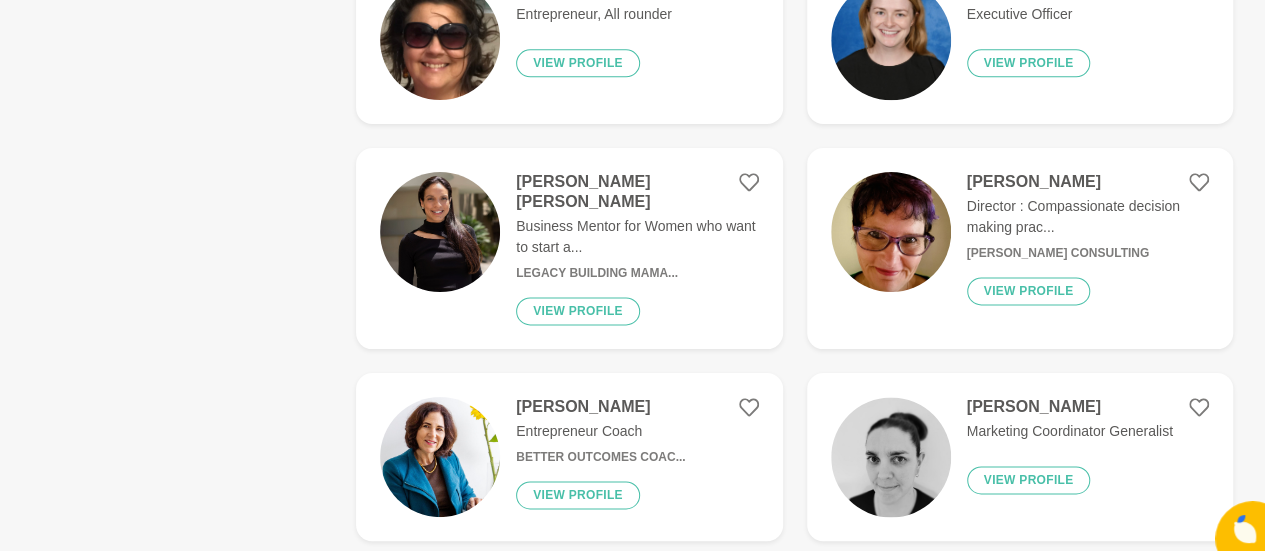 scroll, scrollTop: 3860, scrollLeft: 0, axis: vertical 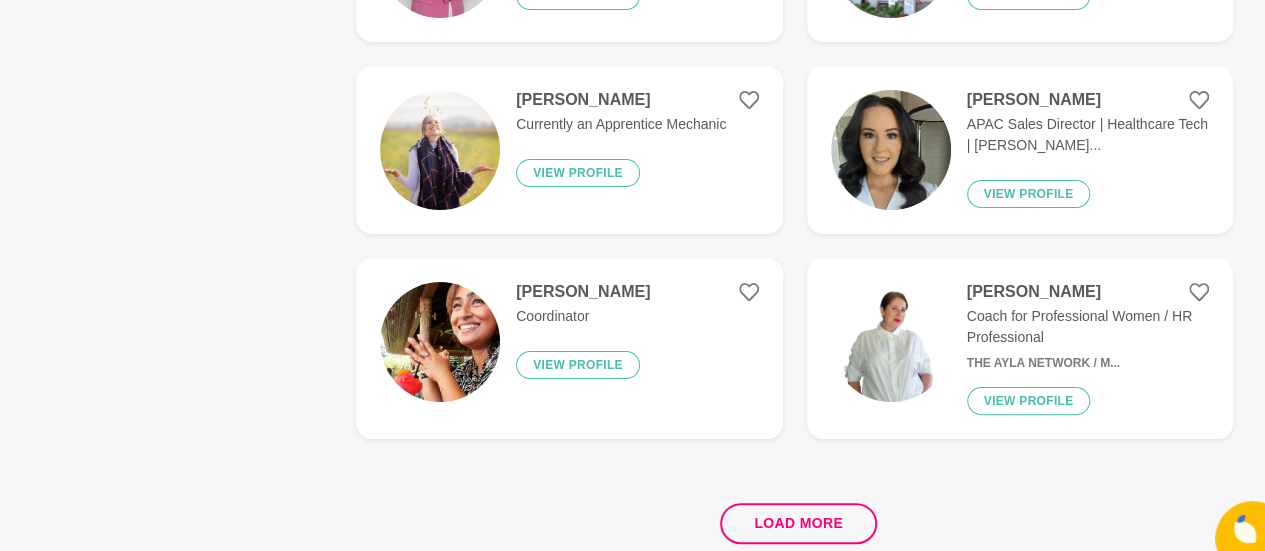 click on "[PERSON_NAME]" at bounding box center (1088, 292) 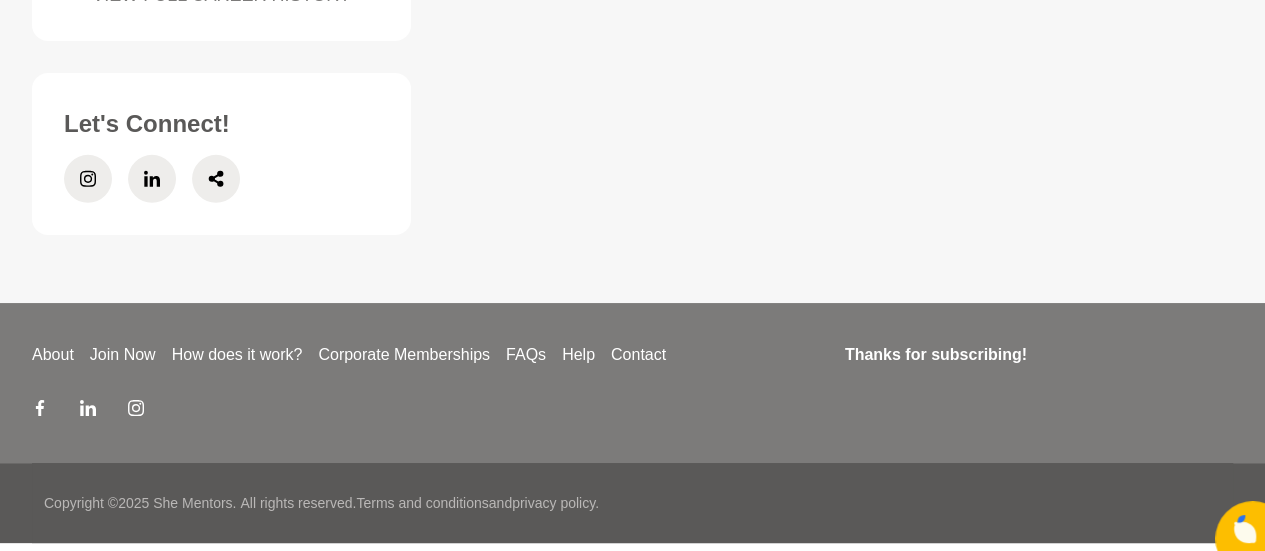 scroll, scrollTop: 0, scrollLeft: 0, axis: both 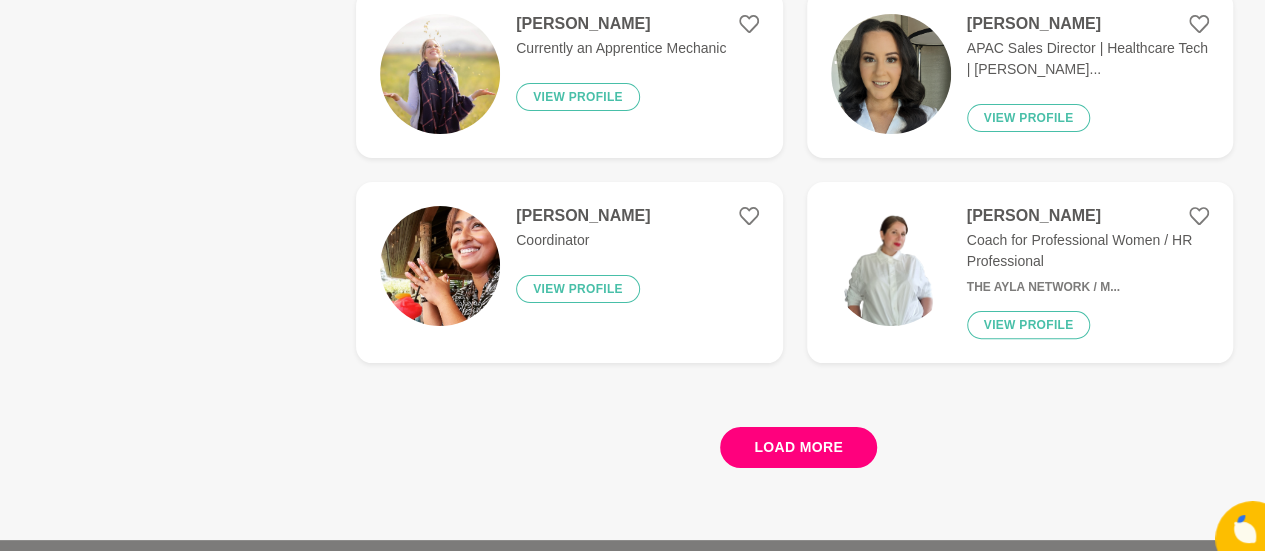 click on "Load more" at bounding box center [798, 447] 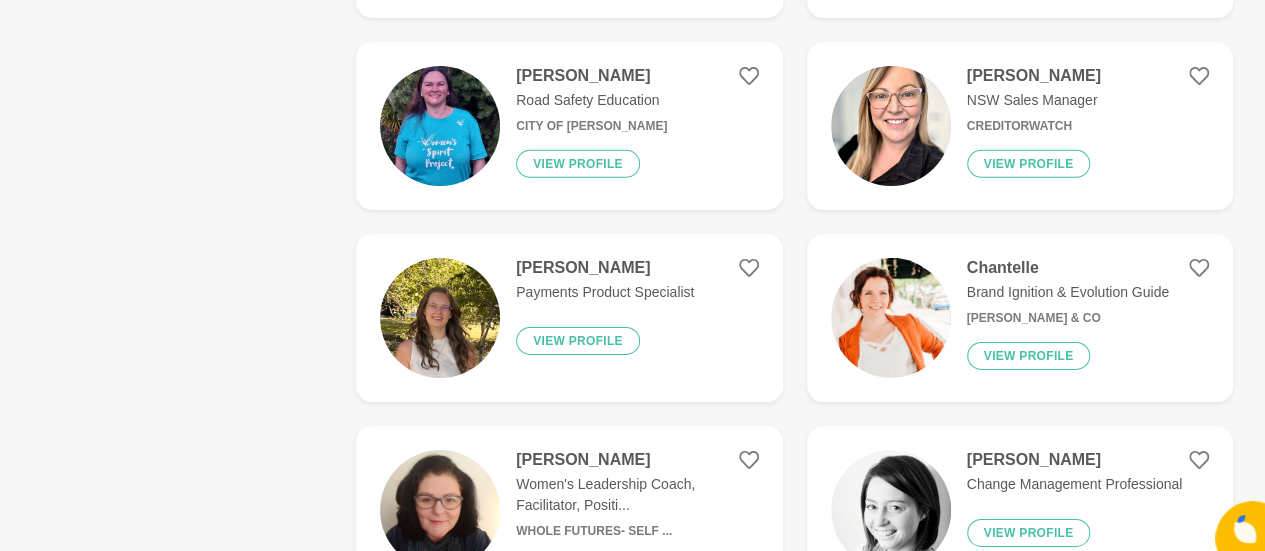 scroll, scrollTop: 6994, scrollLeft: 0, axis: vertical 